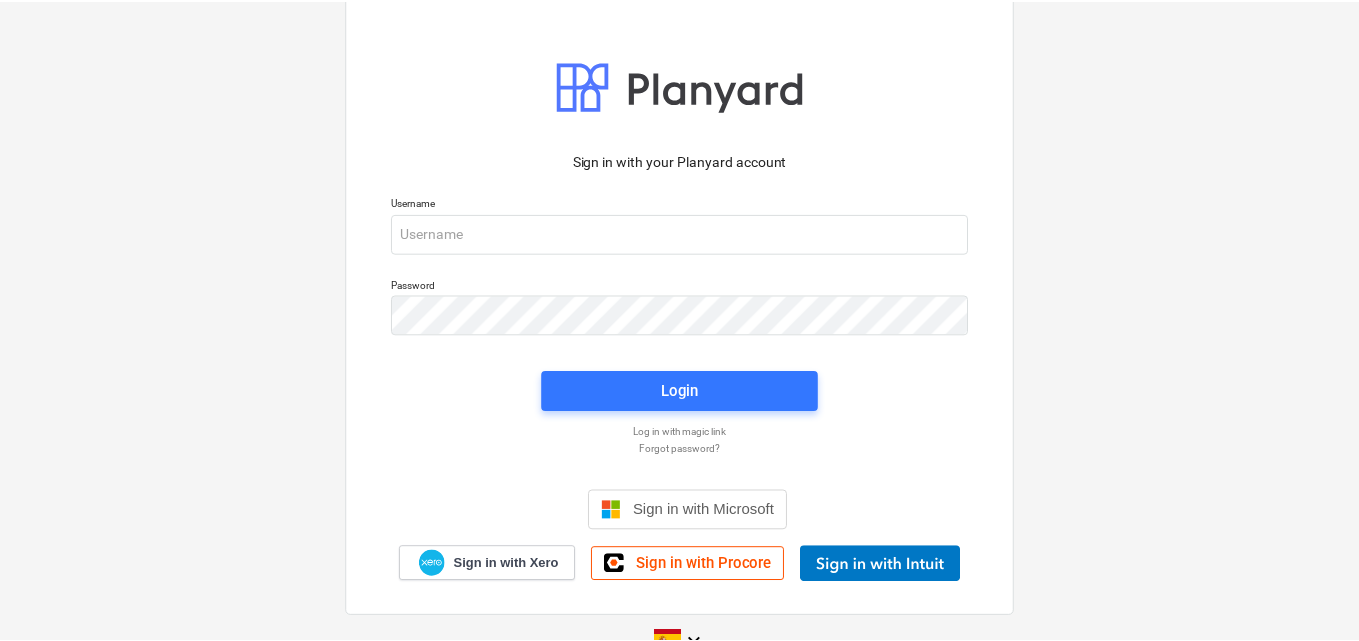 scroll, scrollTop: 0, scrollLeft: 0, axis: both 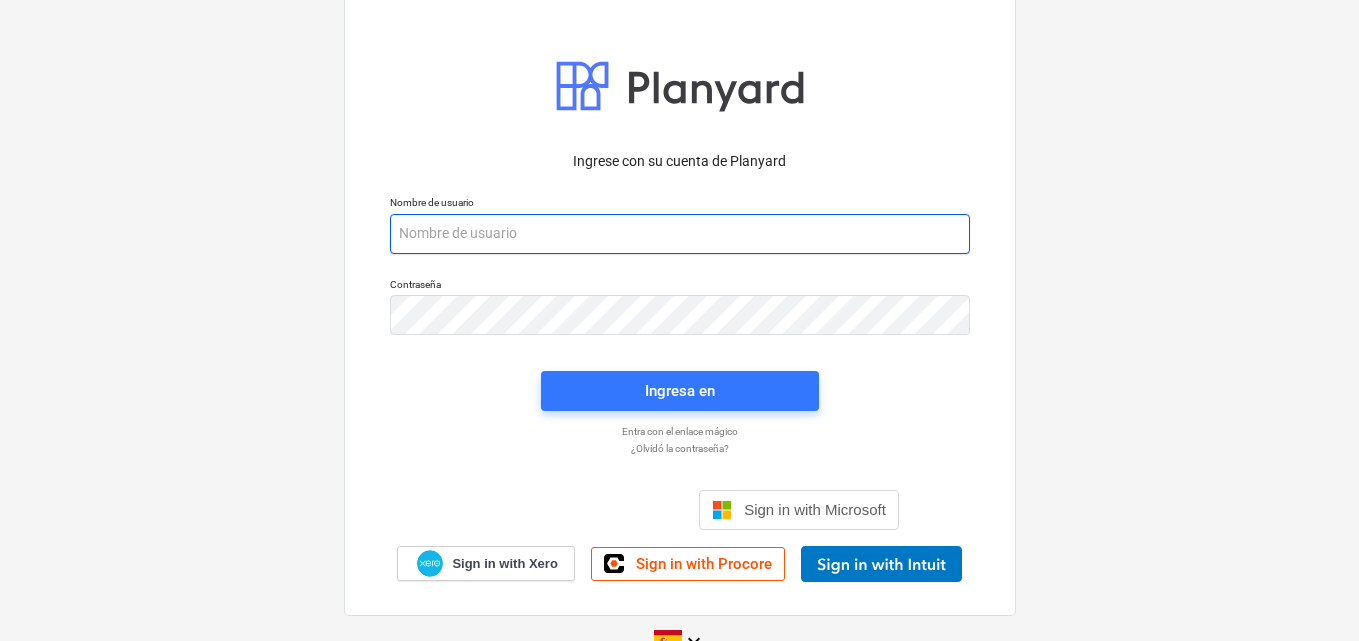 click at bounding box center [680, 234] 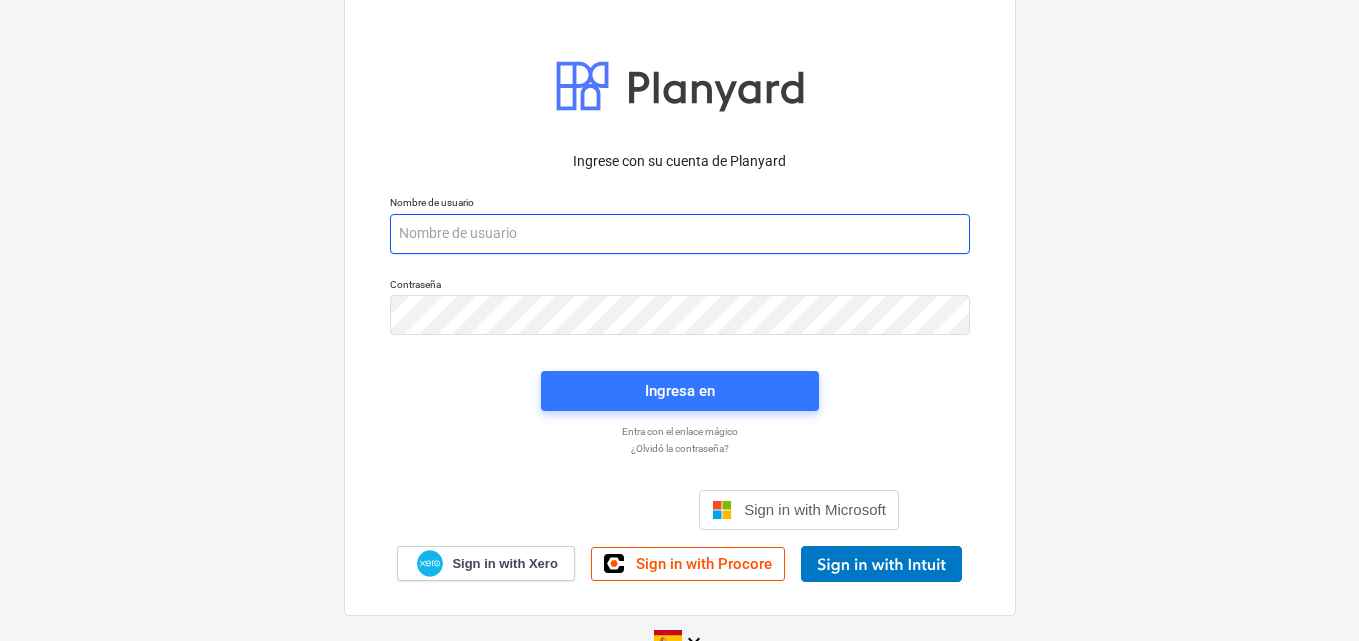 paste on "[EMAIL_ADDRESS][DOMAIN_NAME]" 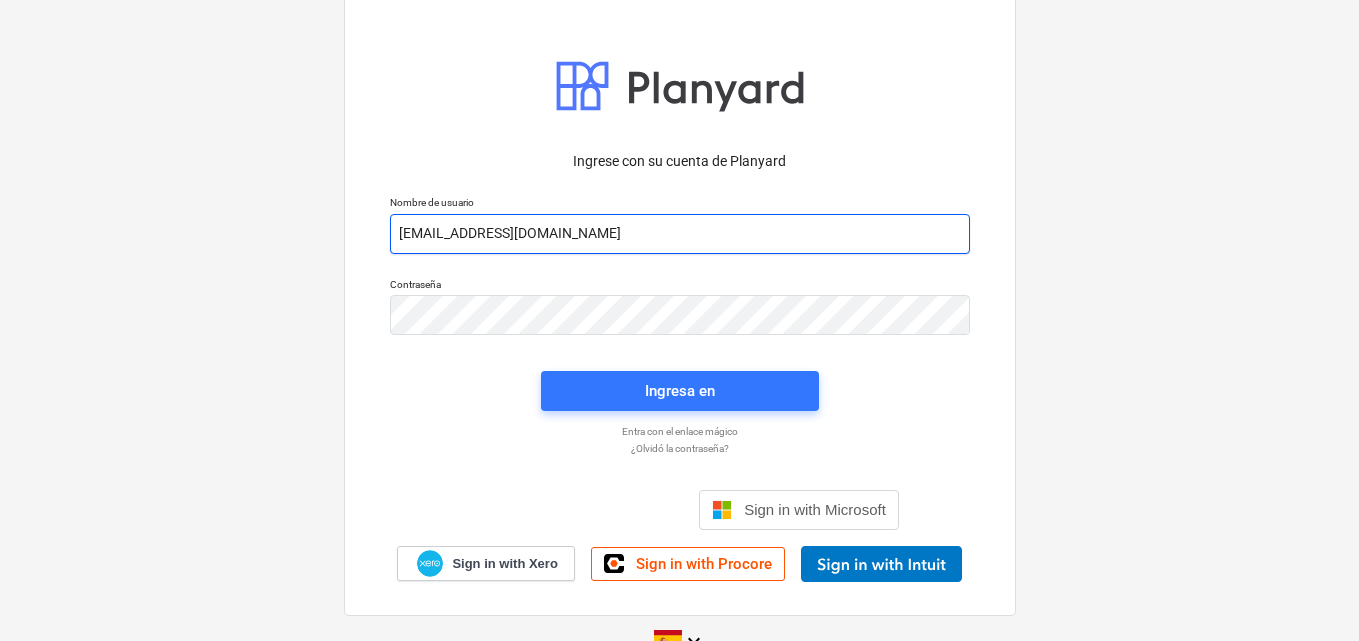 type on "[EMAIL_ADDRESS][DOMAIN_NAME]" 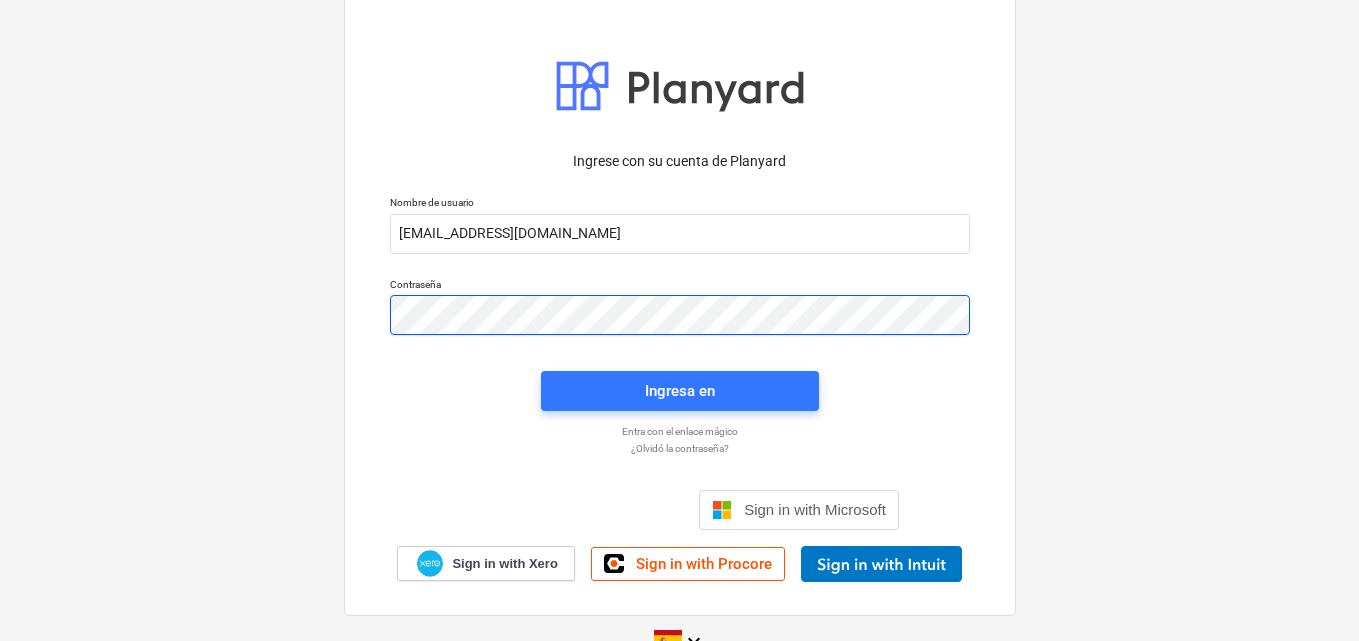 click on "Ingrese con su cuenta de Planyard Nombre de usuario [EMAIL_ADDRESS][DOMAIN_NAME] Contraseña   Ingresa en Entra con el enlace mágico ¿Olvidó la contraseña? Sign in with Microsoft Sign in with Xero Sign in with Procore" at bounding box center [680, 295] 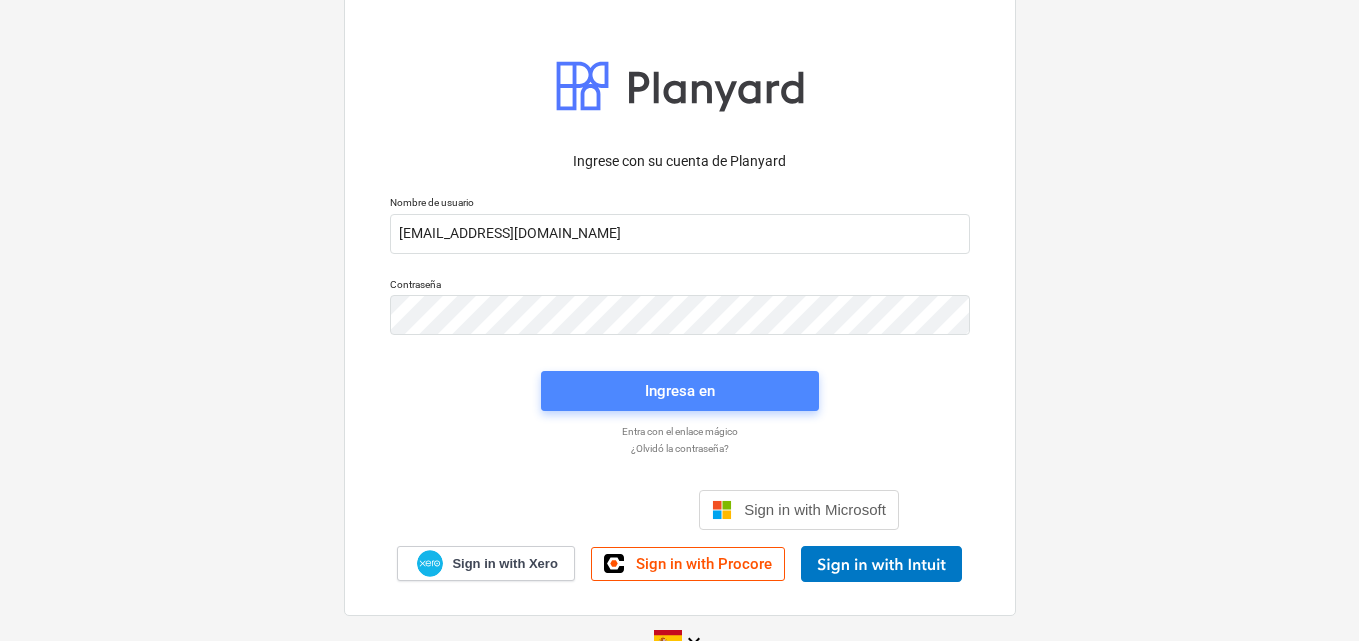 click on "Ingresa en" at bounding box center (680, 391) 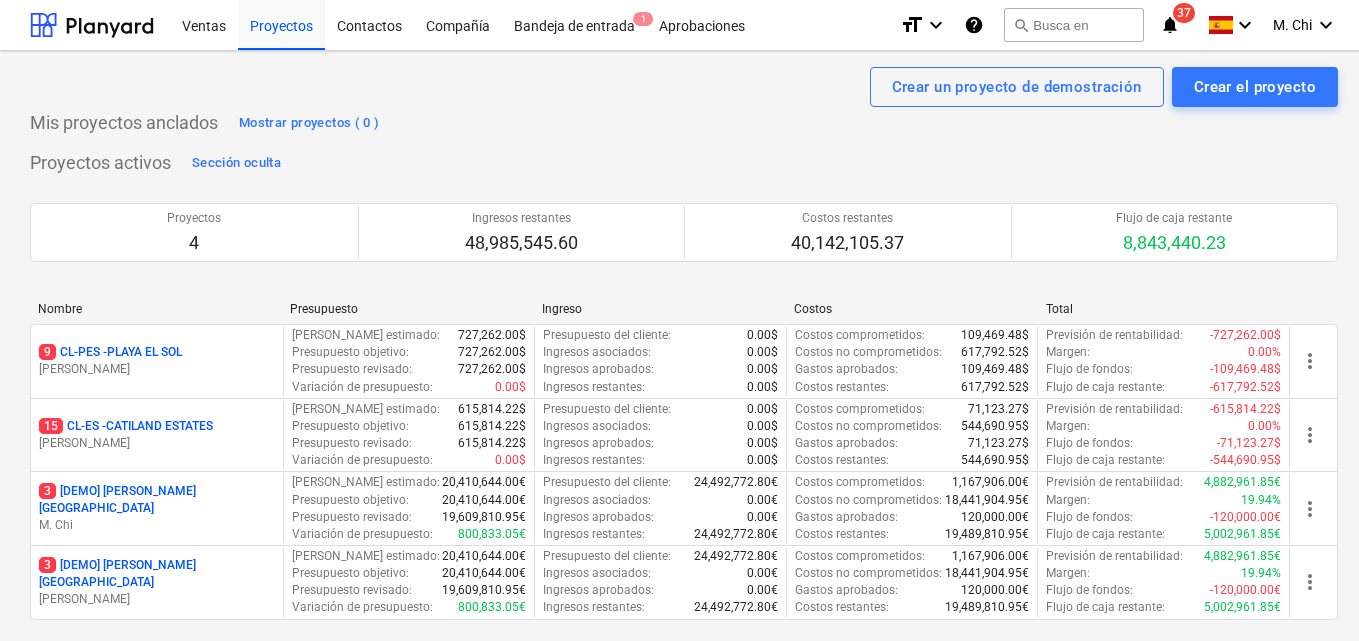 click on "[PERSON_NAME]" at bounding box center (157, 369) 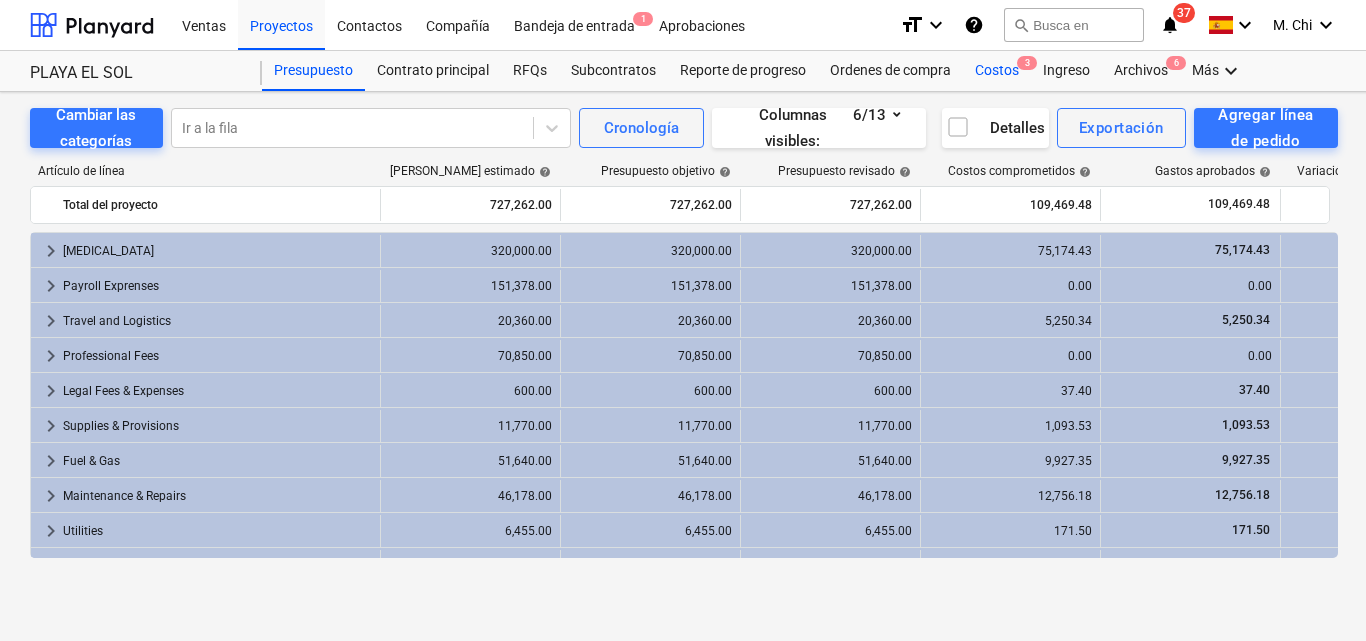 click on "3" at bounding box center (1027, 63) 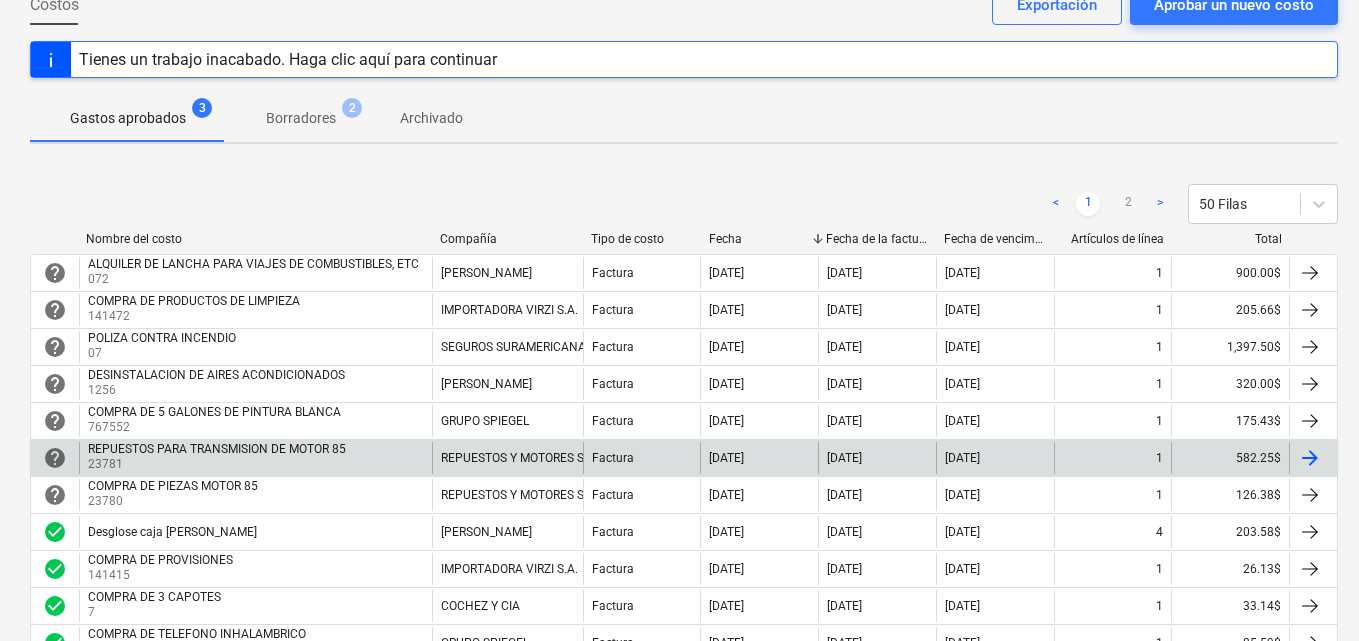 scroll, scrollTop: 200, scrollLeft: 0, axis: vertical 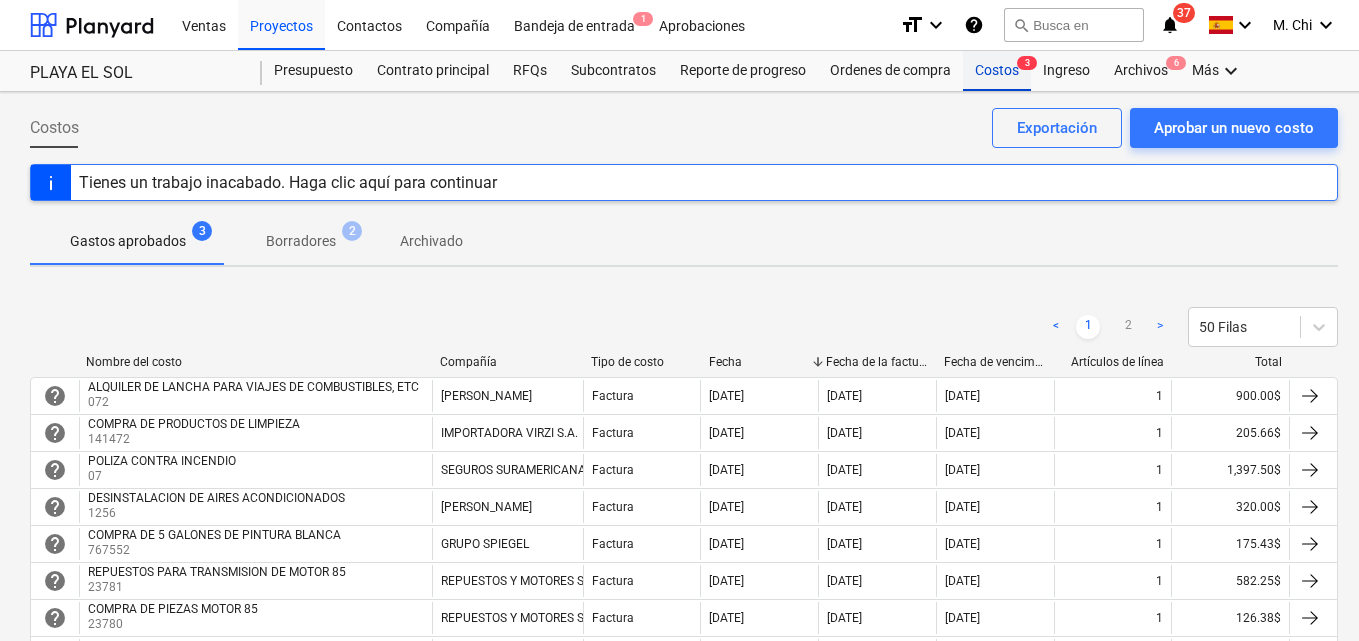 click on "Costos 3" at bounding box center (997, 71) 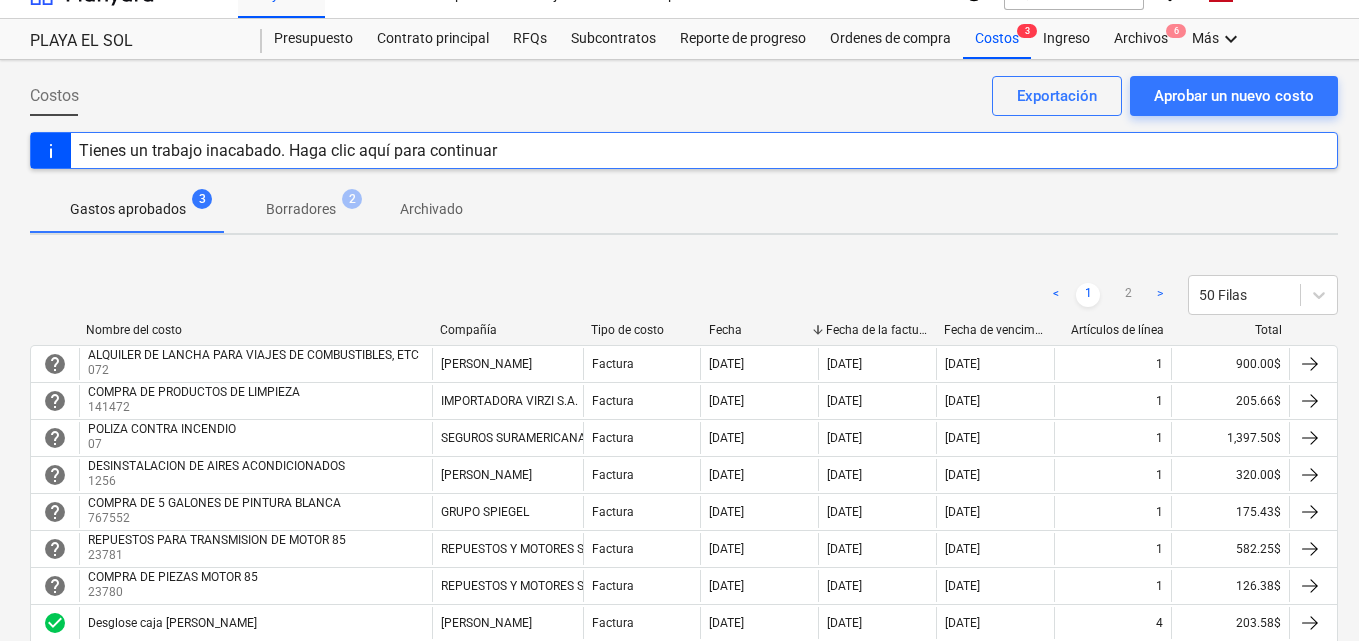 scroll, scrollTop: 0, scrollLeft: 0, axis: both 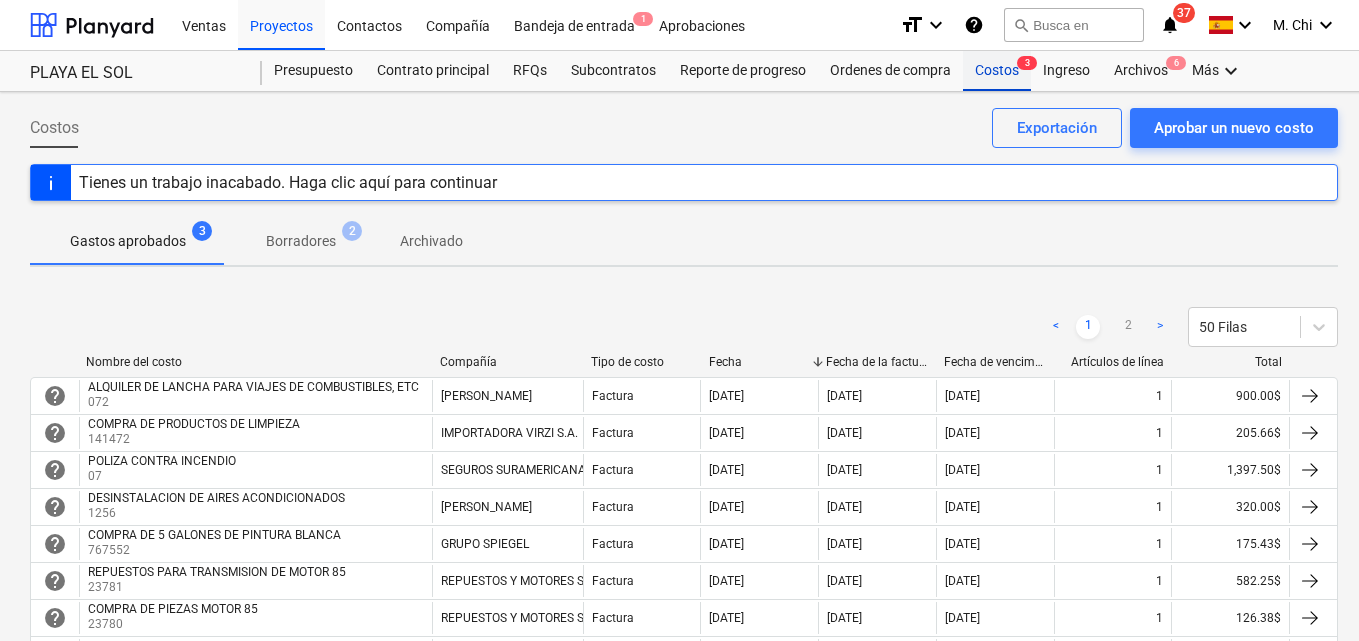 click on "Costos 3" at bounding box center (997, 71) 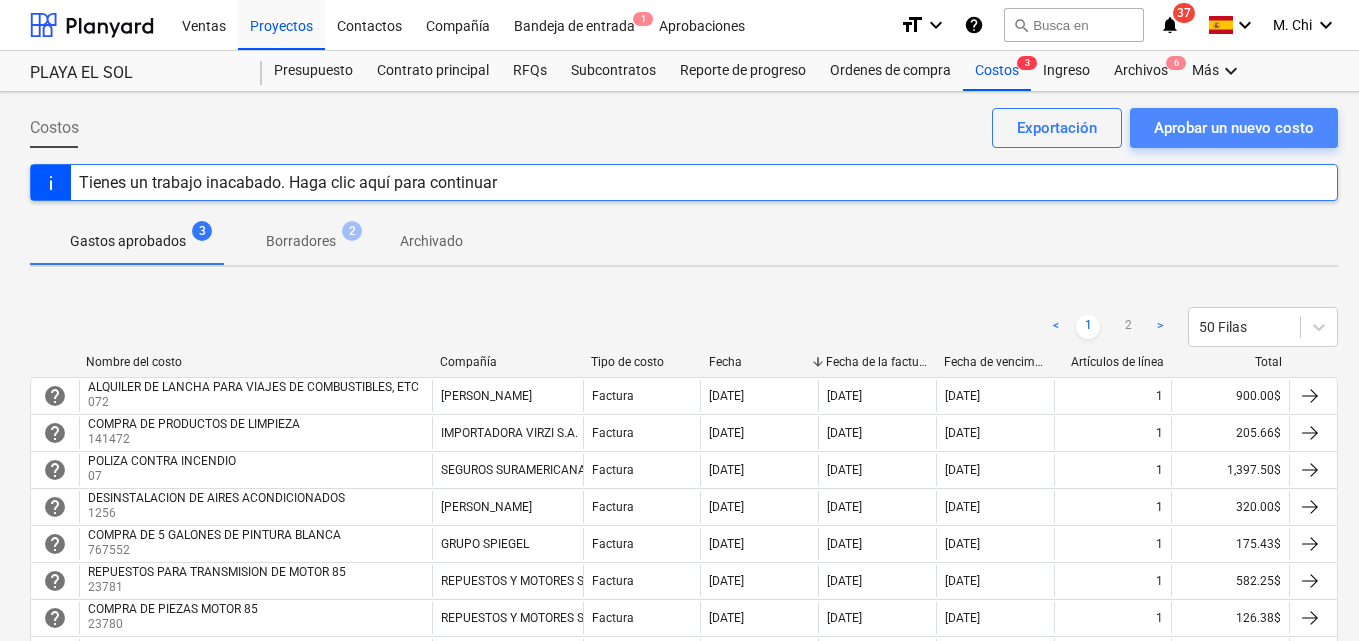 click on "Aprobar un nuevo costo" at bounding box center (1234, 128) 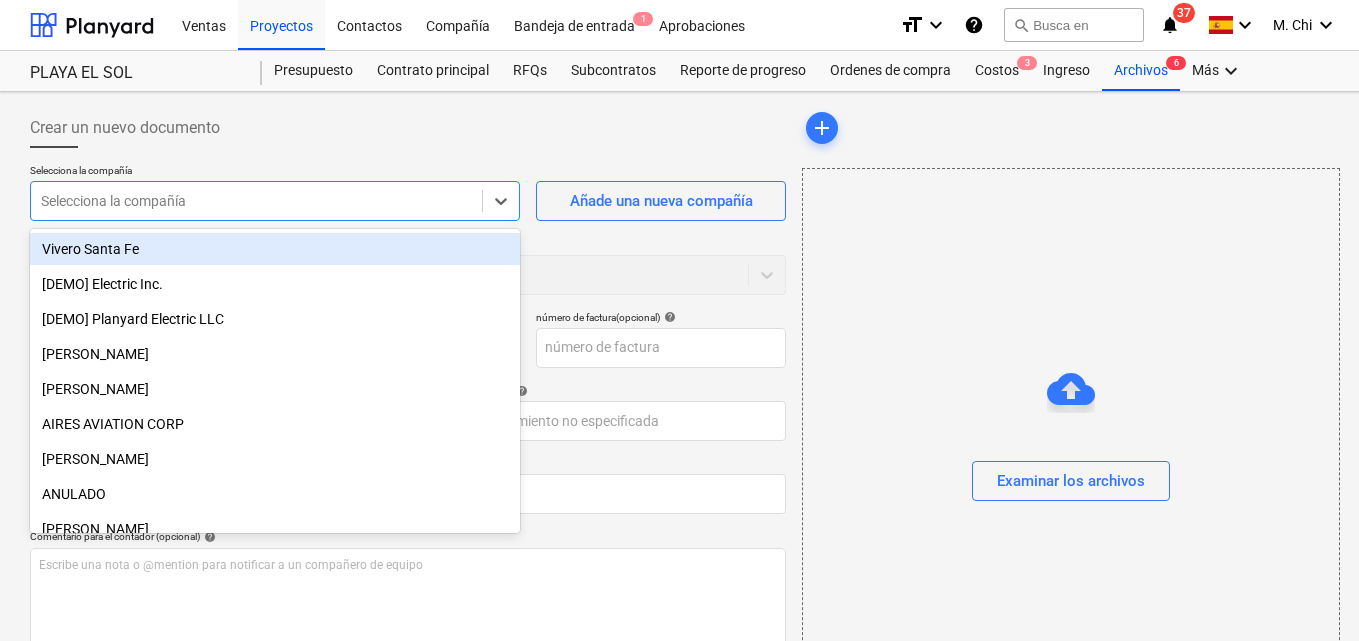 click at bounding box center [256, 201] 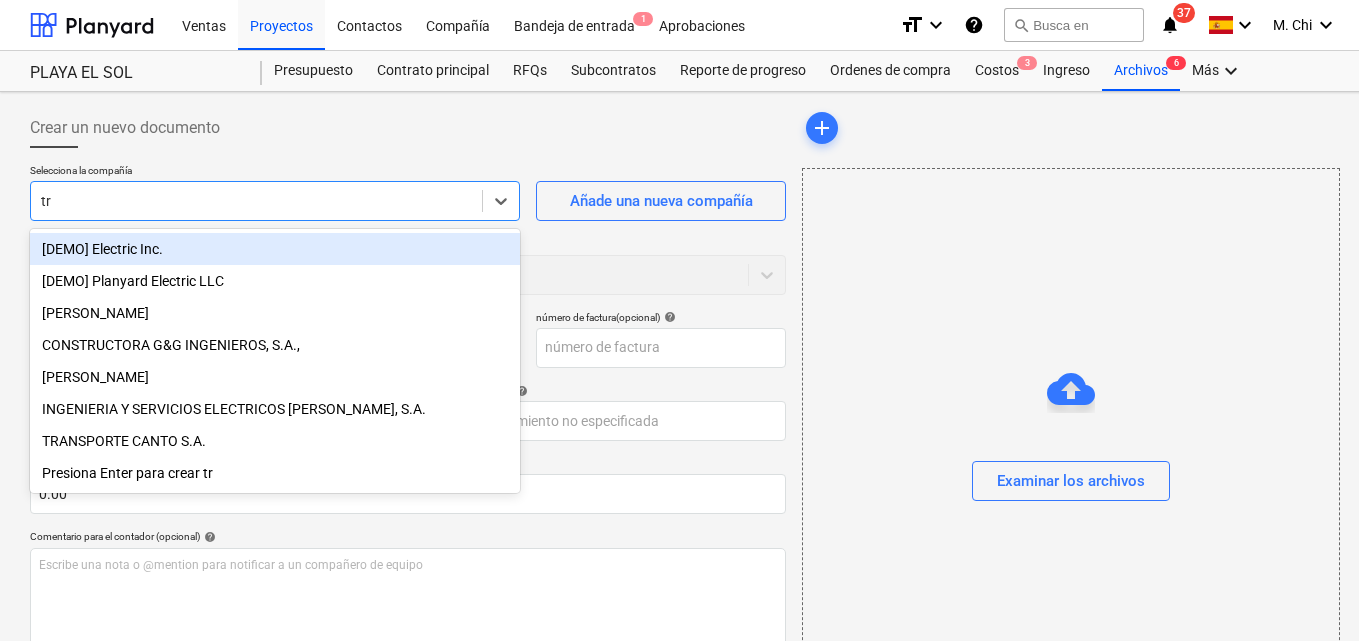 type on "t" 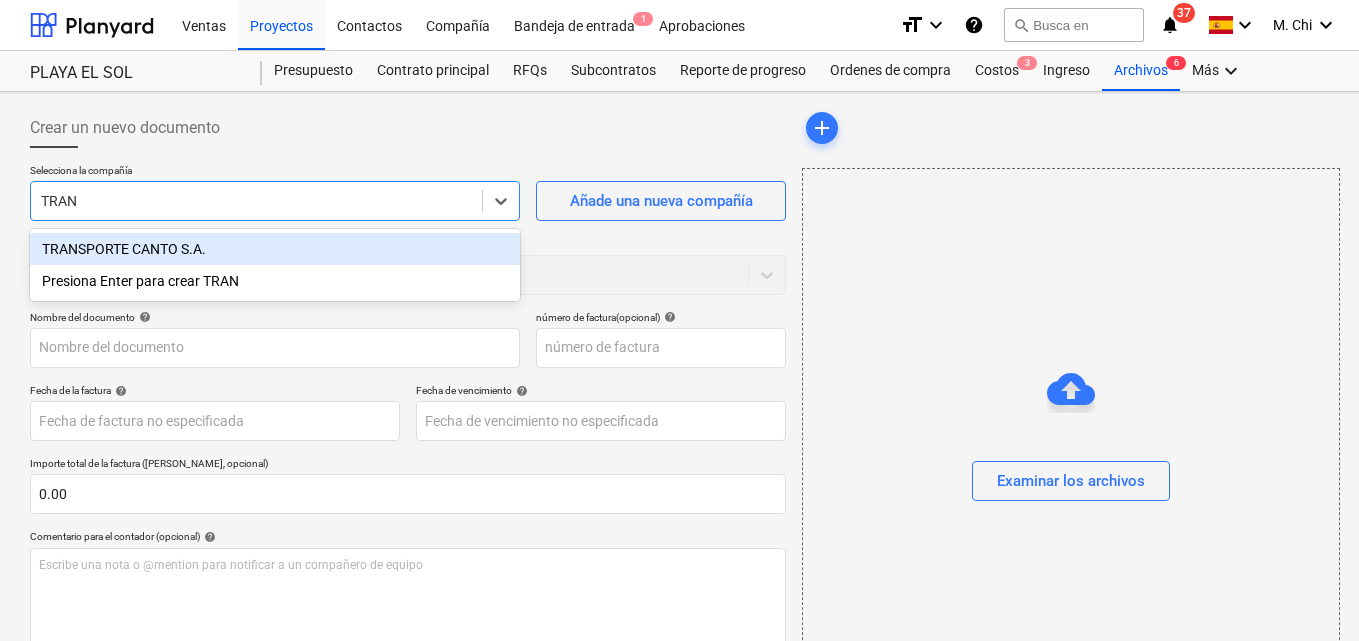 type on "TRANS" 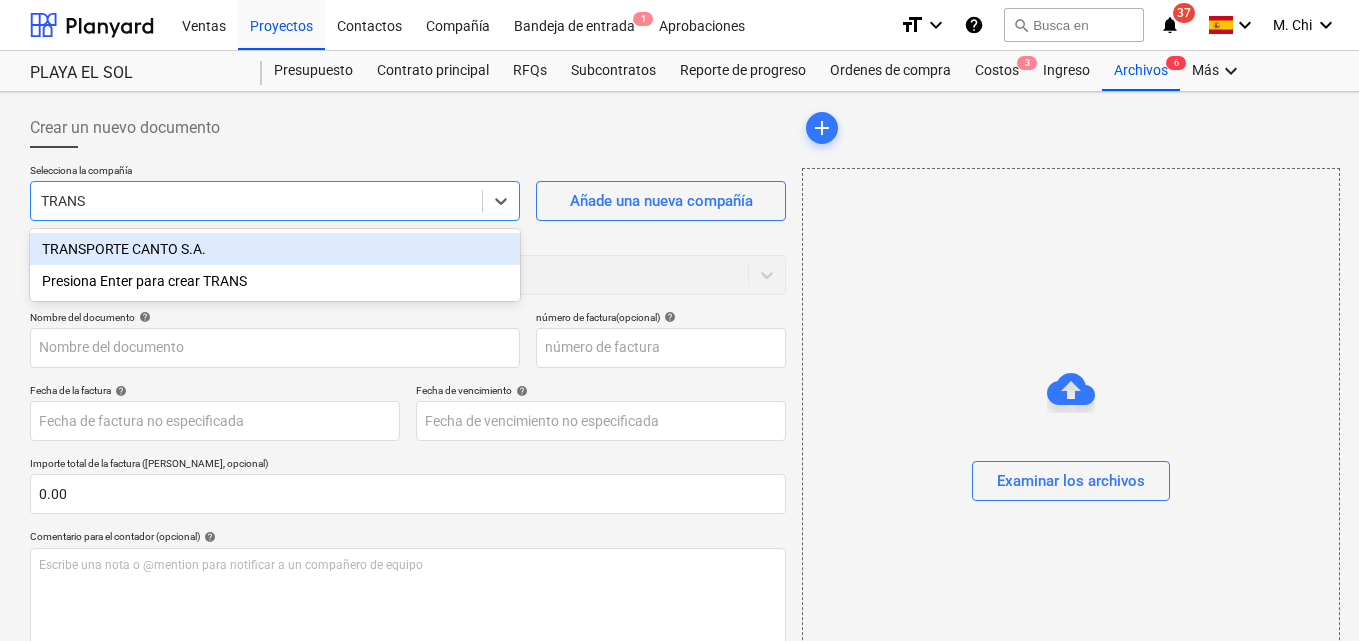 click on "TRANSPORTE CANTO S.A." at bounding box center (275, 249) 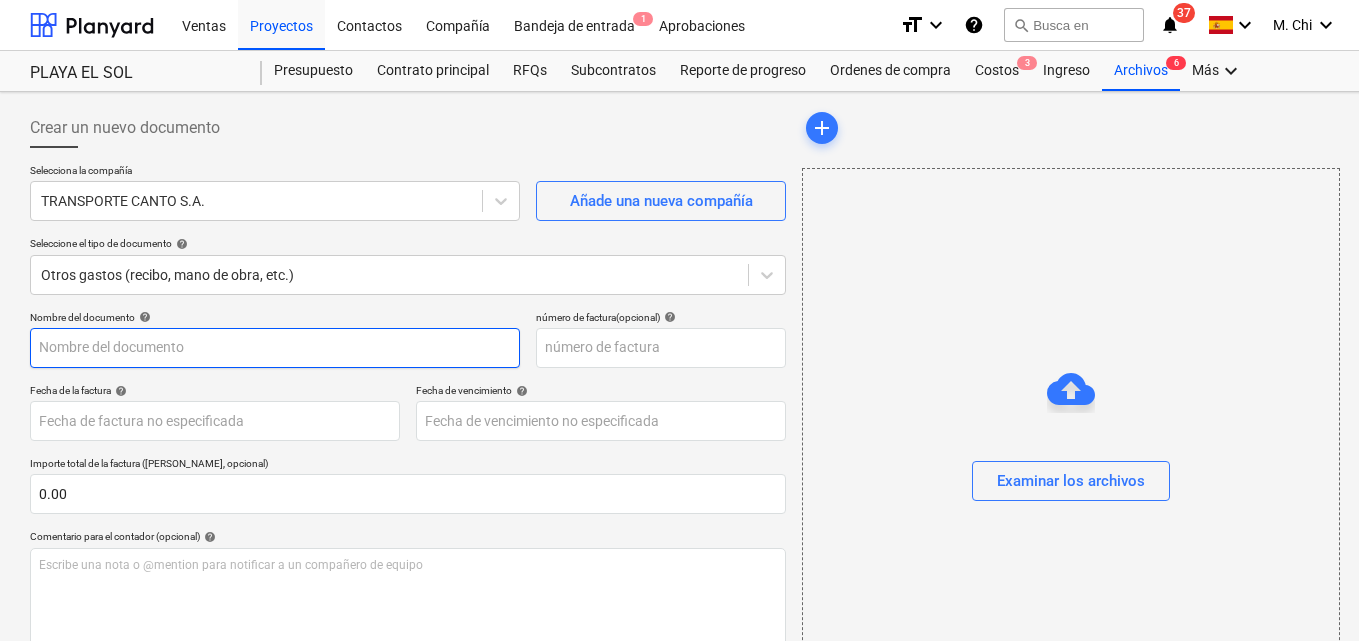 click at bounding box center [275, 348] 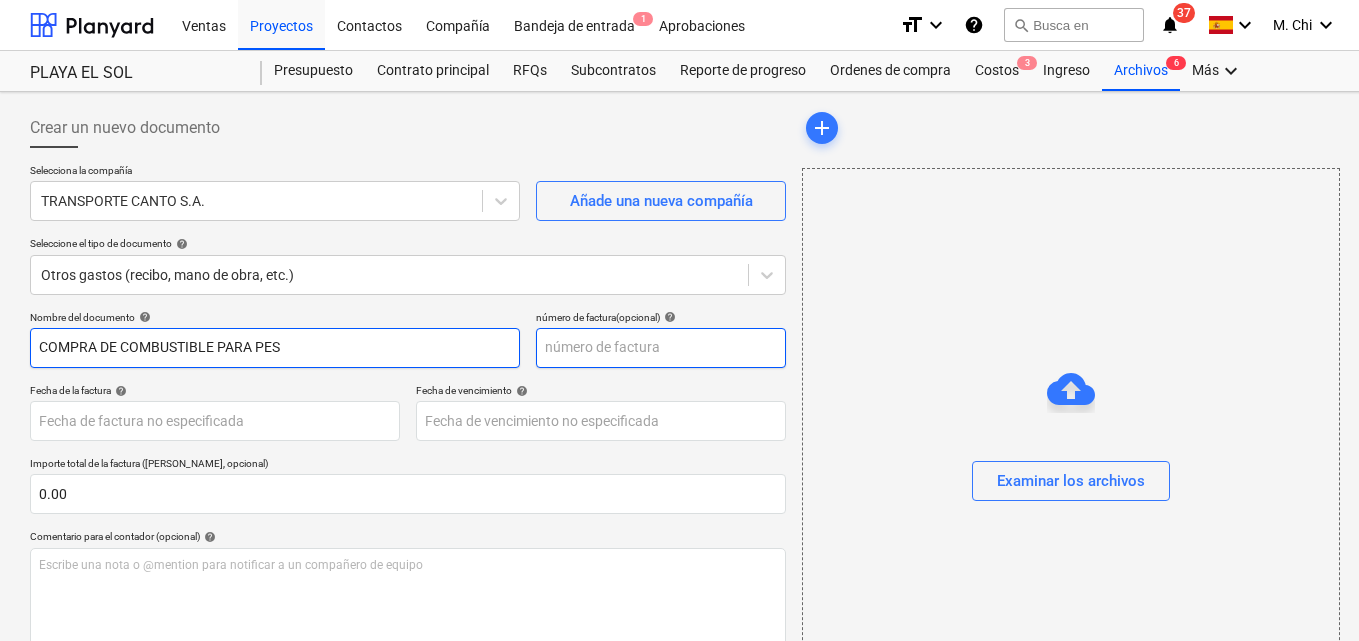 type on "COMPRA DE COMBUSTIBLE PARA PES" 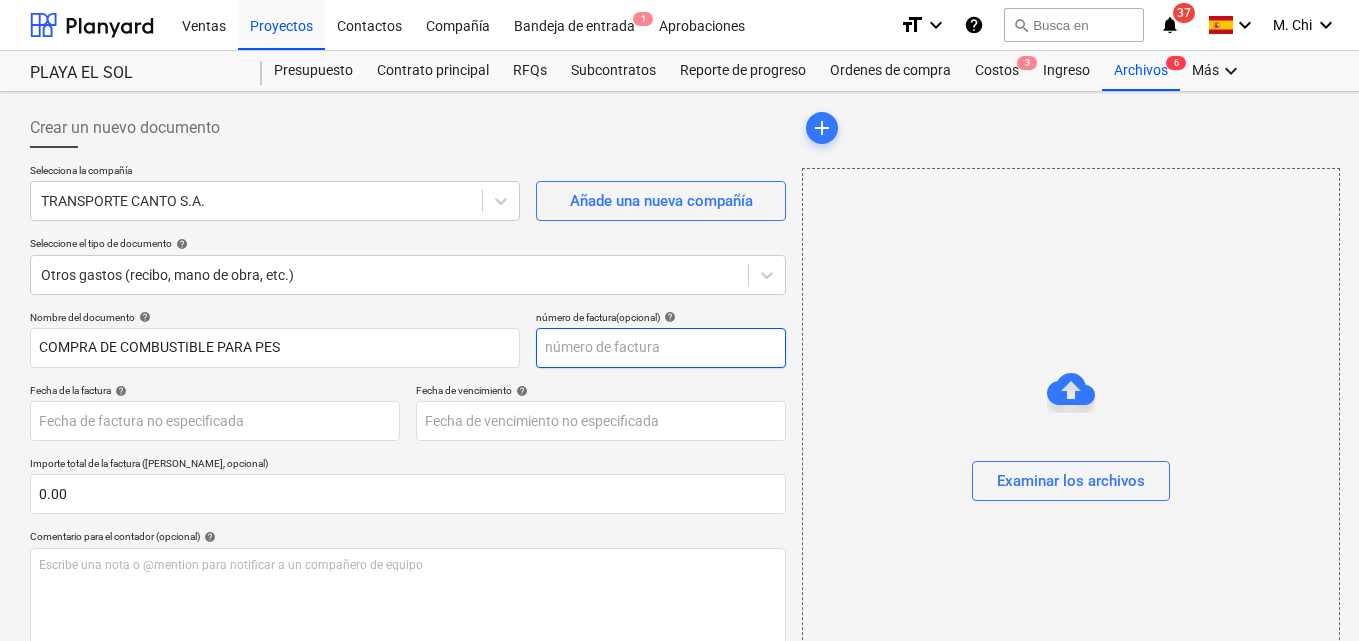 drag, startPoint x: 612, startPoint y: 349, endPoint x: 592, endPoint y: 348, distance: 20.024984 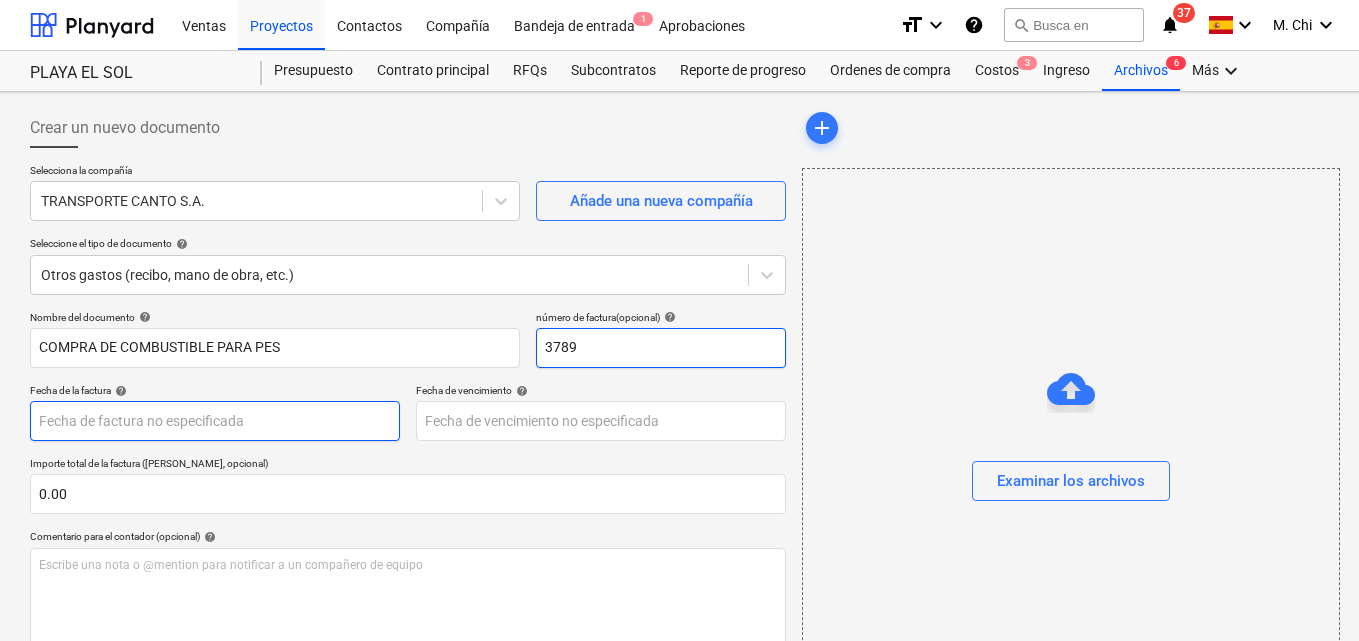 type on "3789" 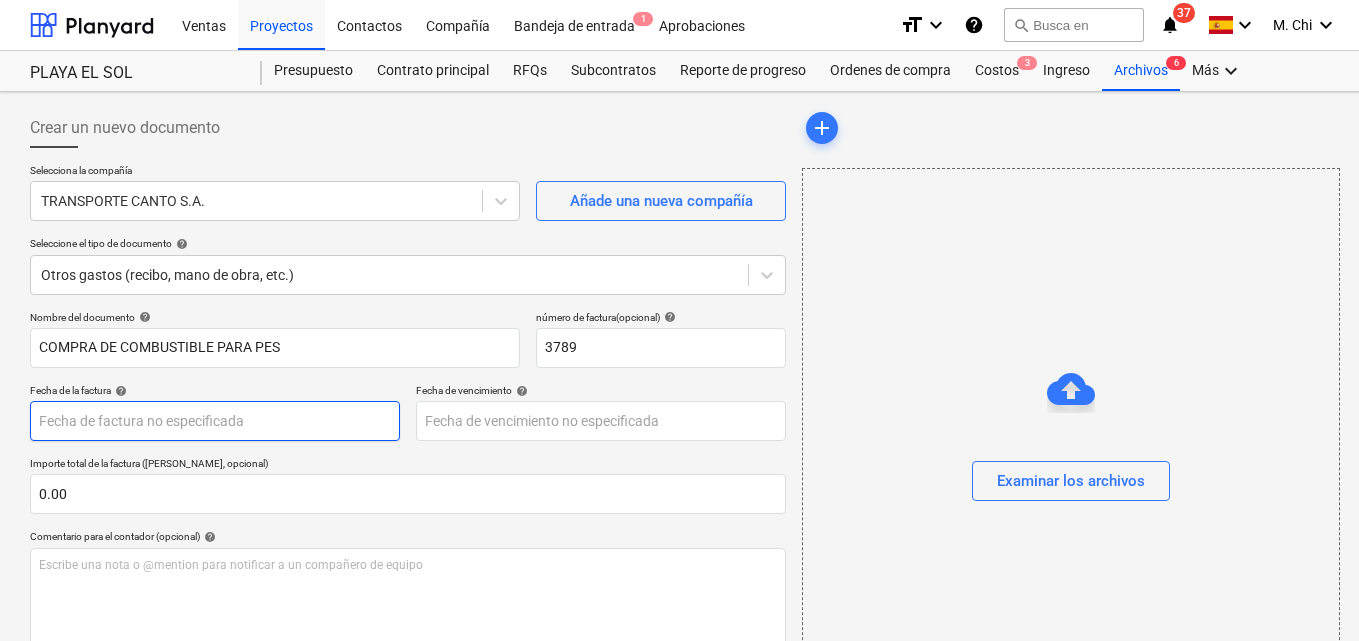 click on "Ventas Proyectos Contactos Compañía Bandeja de entrada 1 Aprobaciones format_size keyboard_arrow_down help search Busca en notifications 37 keyboard_arrow_down M. Chi keyboard_arrow_down PLAYA EL SOL  Presupuesto Contrato principal RFQs Subcontratos Reporte de progreso Ordenes de compra Costos 3 Ingreso Archivos 6 Más keyboard_arrow_down Crear un nuevo documento Selecciona la compañía TRANSPORTE CANTO S.A.   Añade una nueva compañía Seleccione el tipo de documento help Otros gastos (recibo, mano de obra, etc.) Nombre del documento help COMPRA DE COMBUSTIBLE PARA PES número de factura  (opcional) help 3789 Fecha de la factura help Press the down arrow key to interact with the calendar and
select a date. Press the question mark key to get the keyboard shortcuts for changing dates. Fecha de vencimiento help Press the down arrow key to interact with the calendar and
select a date. Press the question mark key to get the keyboard shortcuts for changing dates. 0.00 help ﻿ Despejado Guardar 0.00$" at bounding box center [679, 320] 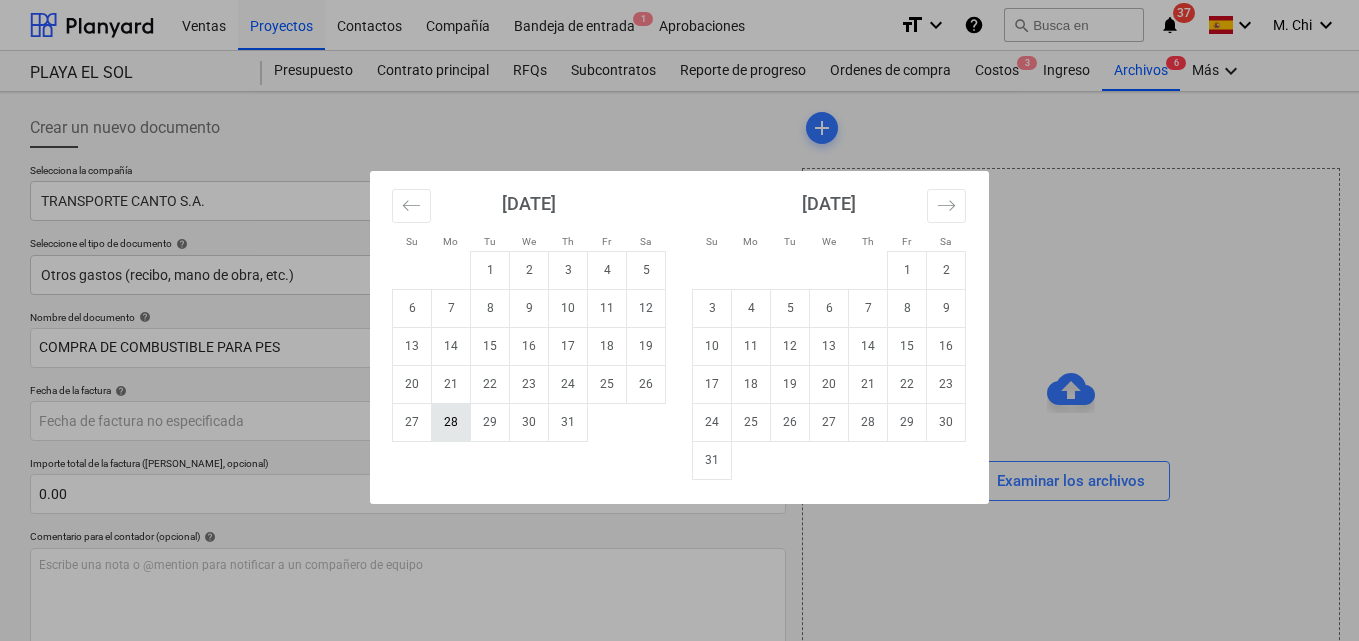 click on "28" at bounding box center [451, 422] 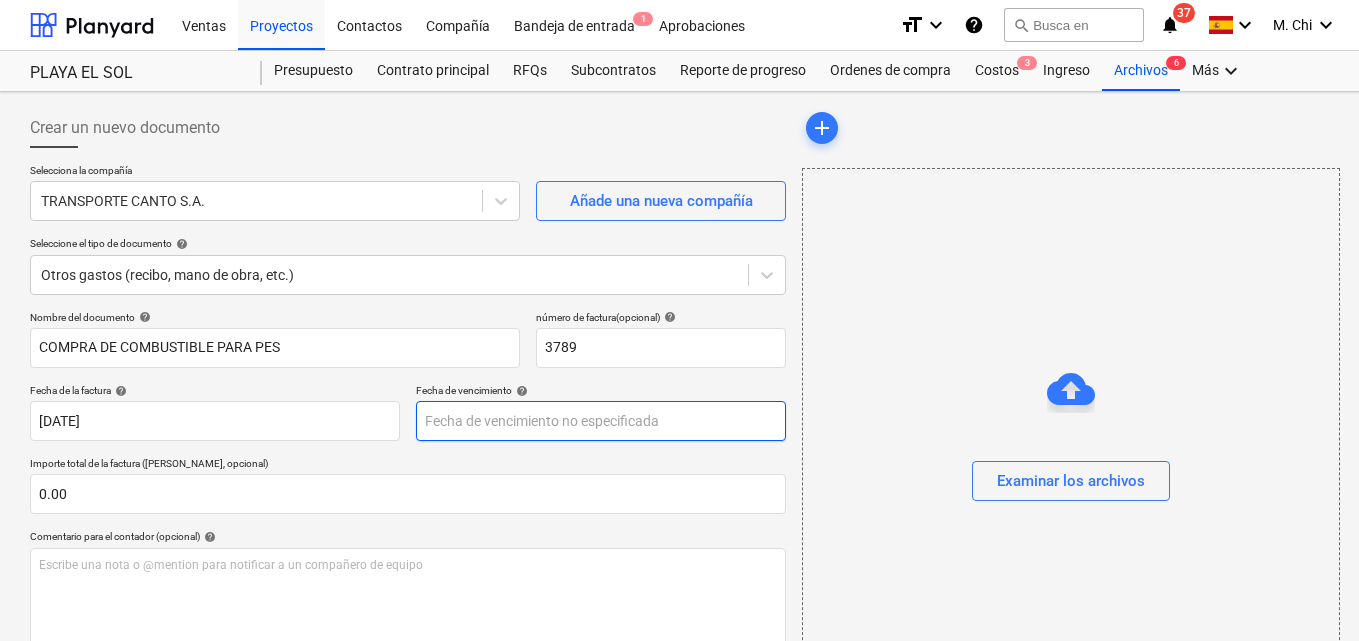 click on "Ventas Proyectos Contactos Compañía Bandeja de entrada 1 Aprobaciones format_size keyboard_arrow_down help search Busca en notifications 37 keyboard_arrow_down M. Chi keyboard_arrow_down PLAYA EL SOL  Presupuesto Contrato principal RFQs Subcontratos Reporte de progreso Ordenes de compra Costos 3 Ingreso Archivos 6 Más keyboard_arrow_down Crear un nuevo documento Selecciona la compañía TRANSPORTE CANTO S.A.   Añade una nueva compañía Seleccione el tipo de documento help Otros gastos (recibo, mano de obra, etc.) Nombre del documento help COMPRA DE COMBUSTIBLE PARA PES número de factura  (opcional) help 3789 Fecha de la factura help [DATE] [DATE] Press the down arrow key to interact with the calendar and
select a date. Press the question mark key to get the keyboard shortcuts for changing dates. Fecha de vencimiento help Press the down arrow key to interact with the calendar and
select a date. Press the question mark key to get the keyboard shortcuts for changing dates. 0.00 help ﻿" at bounding box center (679, 320) 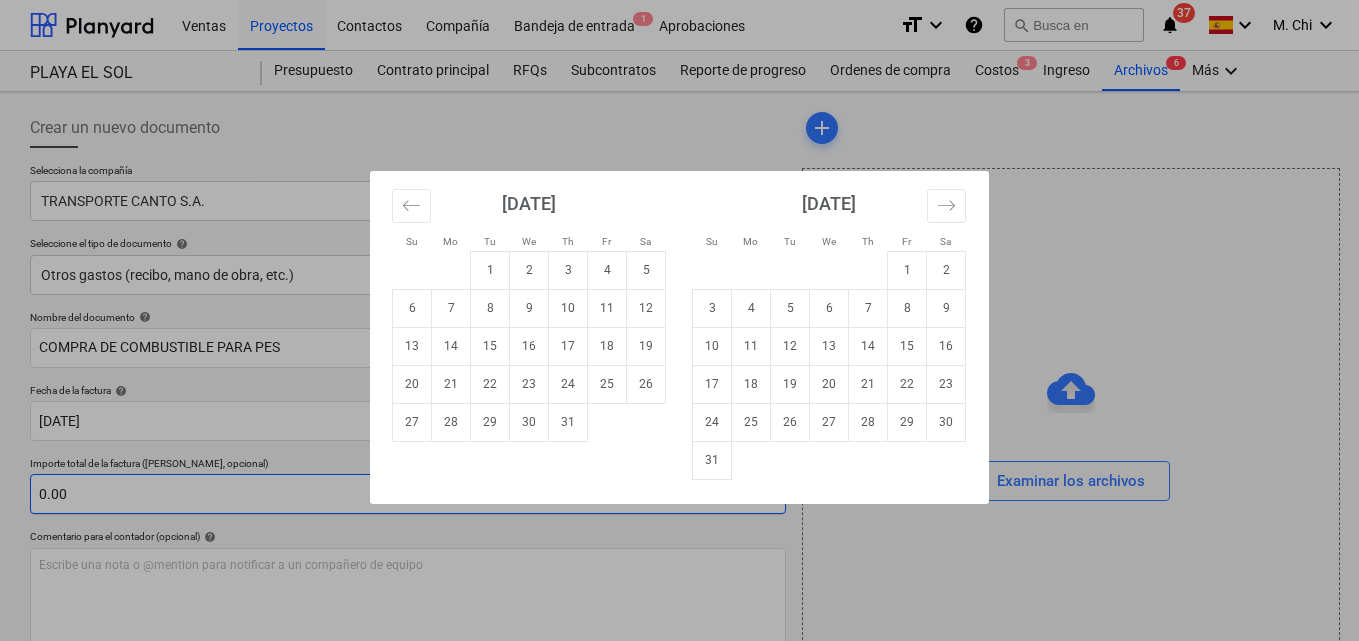 drag, startPoint x: 453, startPoint y: 417, endPoint x: 175, endPoint y: 514, distance: 294.43674 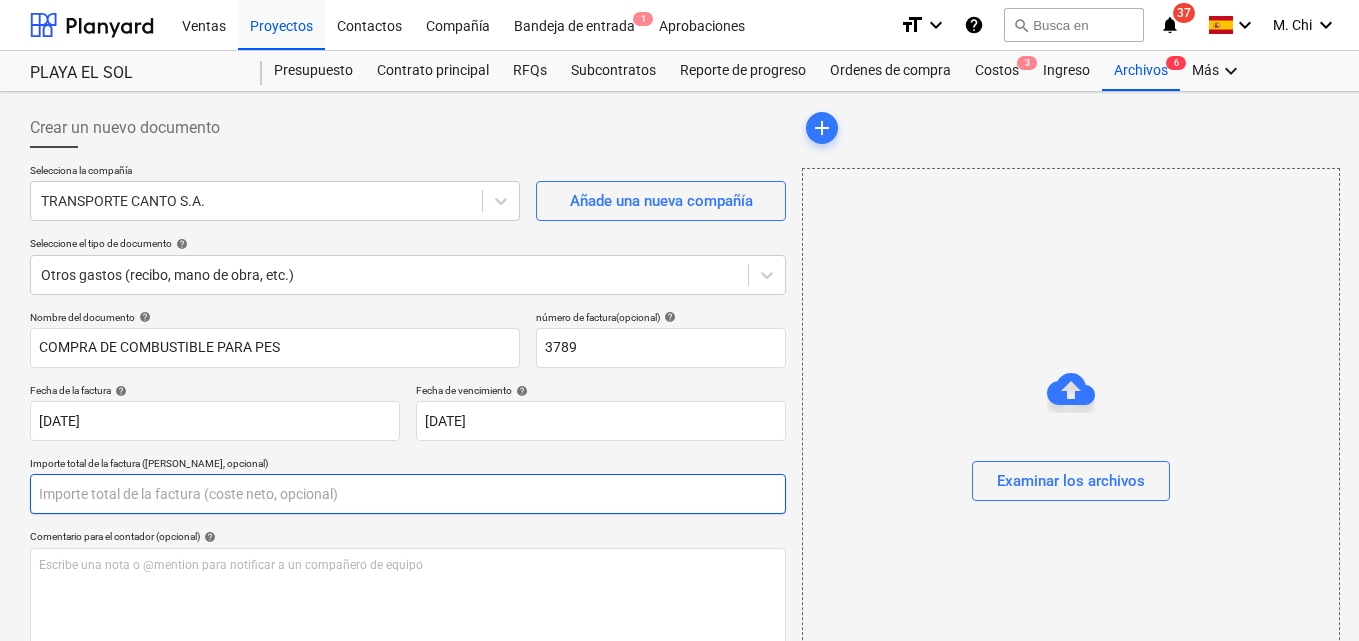 click at bounding box center [408, 494] 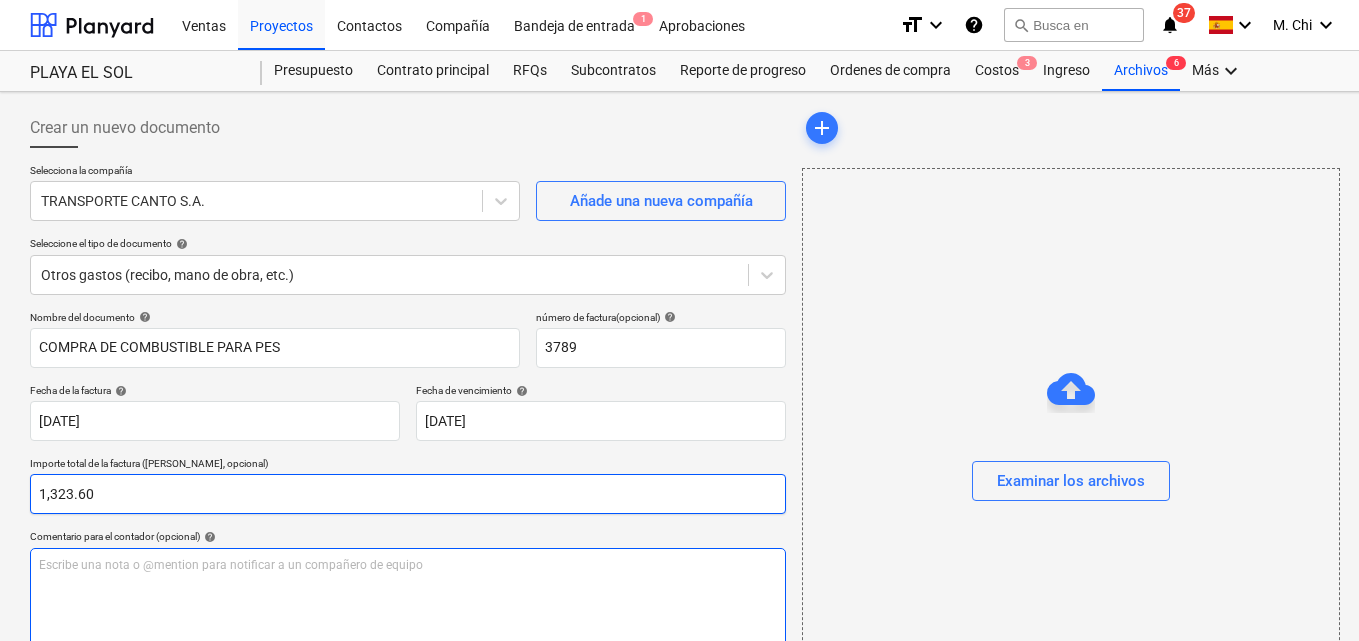 type on "1,323.60" 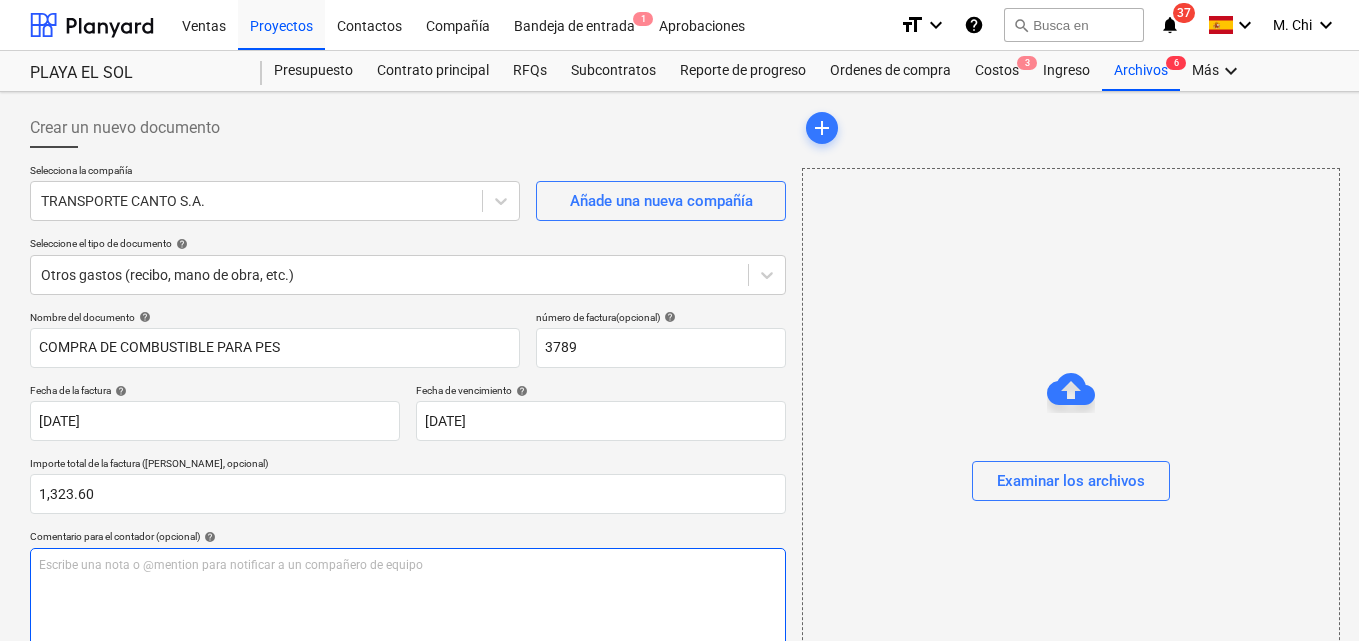 click on "Escribe una nota o @mention para notificar a un compañero de equipo ﻿" at bounding box center [408, 607] 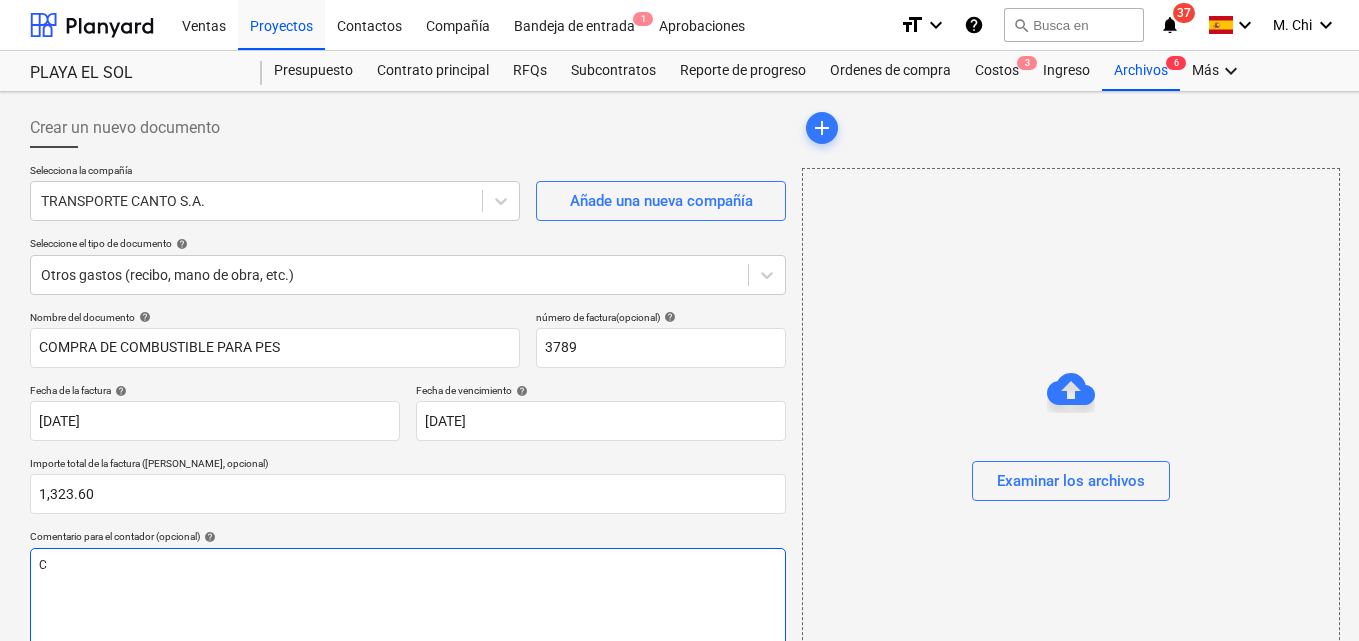 type 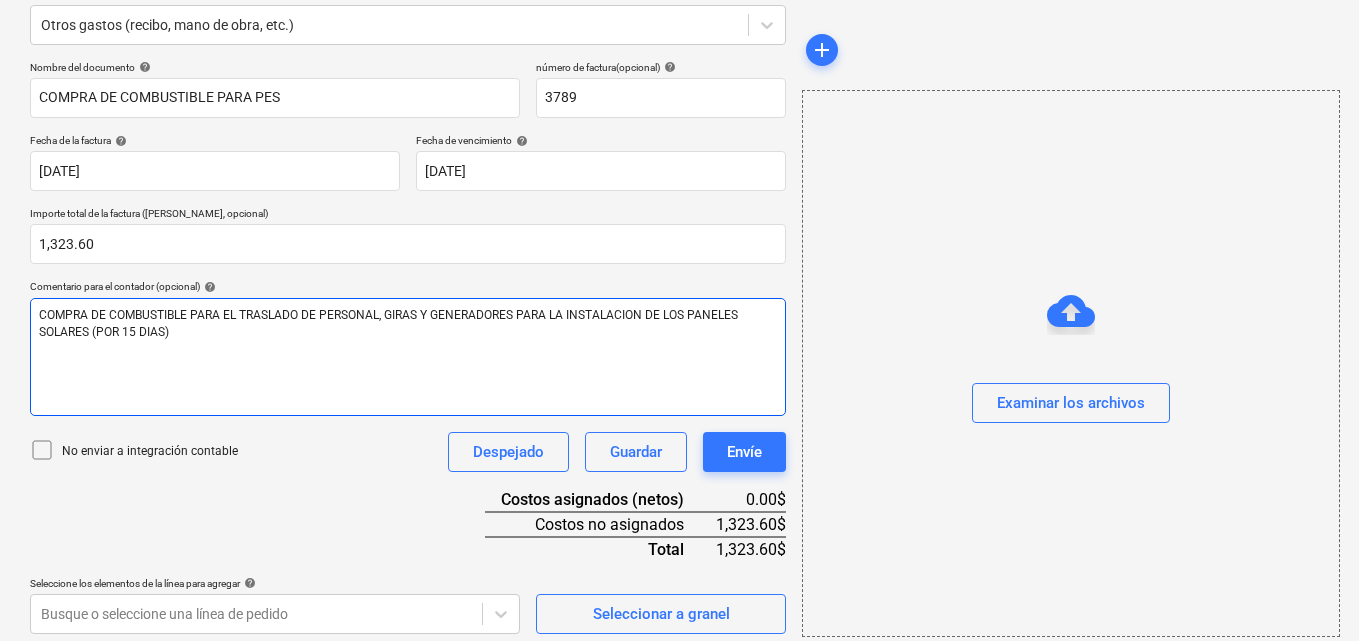 scroll, scrollTop: 259, scrollLeft: 0, axis: vertical 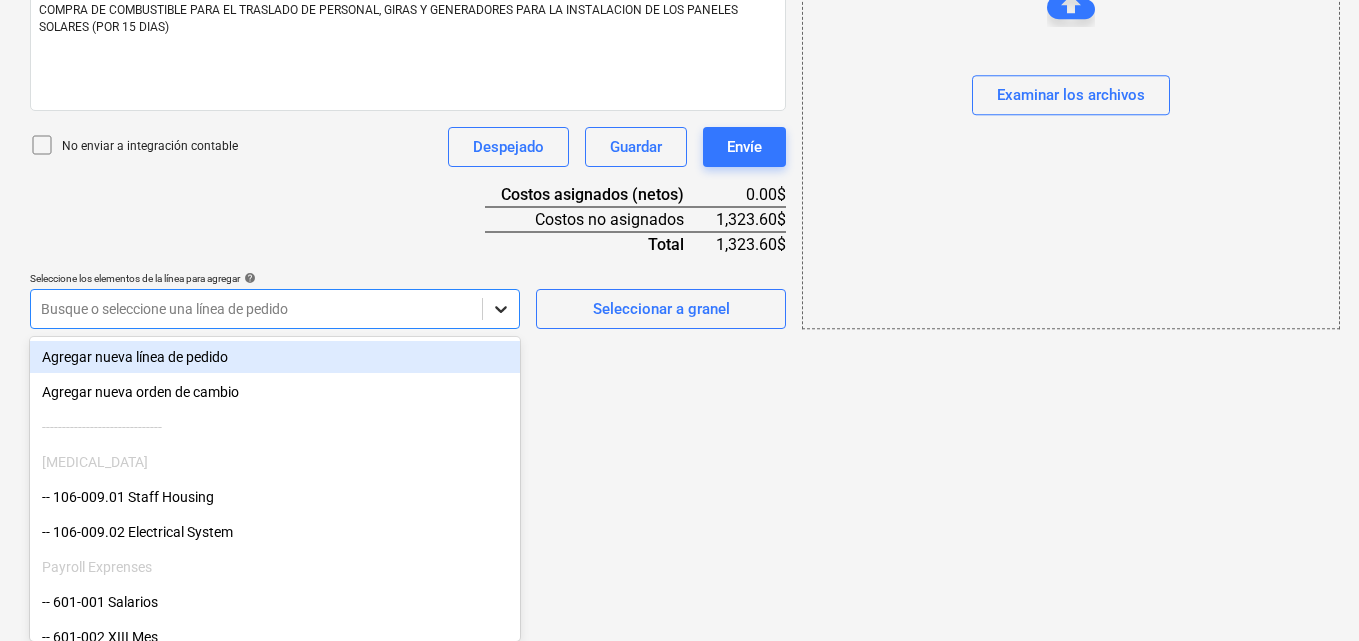 click on "Ventas Proyectos Contactos Compañía Bandeja de entrada 1 Aprobaciones format_size keyboard_arrow_down help search Busca en notifications 37 keyboard_arrow_down M. Chi keyboard_arrow_down PLAYA EL SOL  Presupuesto Contrato principal RFQs Subcontratos Reporte de progreso Ordenes de compra Costos 3 Ingreso Archivos 6 Más keyboard_arrow_down Crear un nuevo documento Selecciona la compañía TRANSPORTE CANTO S.A.   Añade una nueva compañía Seleccione el tipo de documento help Otros gastos (recibo, mano de obra, etc.) Nombre del documento help COMPRA DE COMBUSTIBLE PARA PES número de factura  (opcional) help 3789 Fecha de la factura help [DATE] [DATE] Press the down arrow key to interact with the calendar and
select a date. Press the question mark key to get the keyboard shortcuts for changing dates. Fecha de vencimiento help [DATE] [DATE] Importe total de la factura (coste neto, opcional) 1,323.60 Comentario para el contador (opcional) help No enviar a integración contable Guardar" at bounding box center (679, -235) 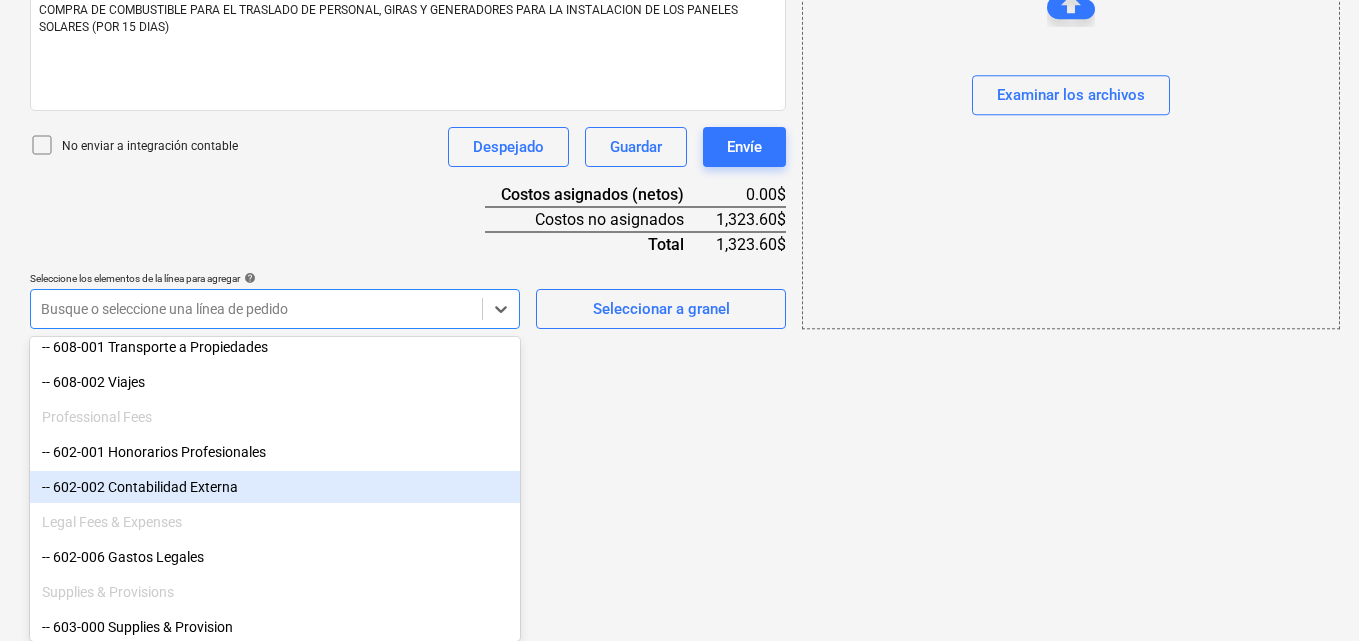 scroll, scrollTop: 600, scrollLeft: 0, axis: vertical 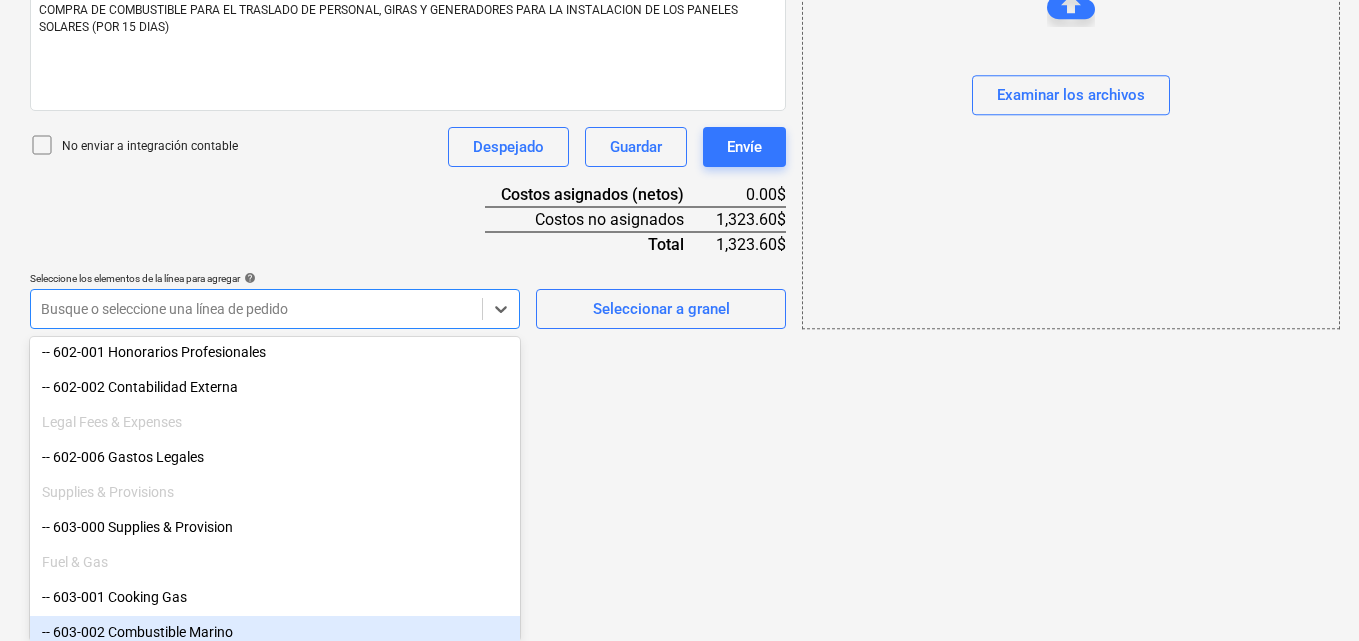 click on "--  603-002 Combustible Marino" at bounding box center (275, 632) 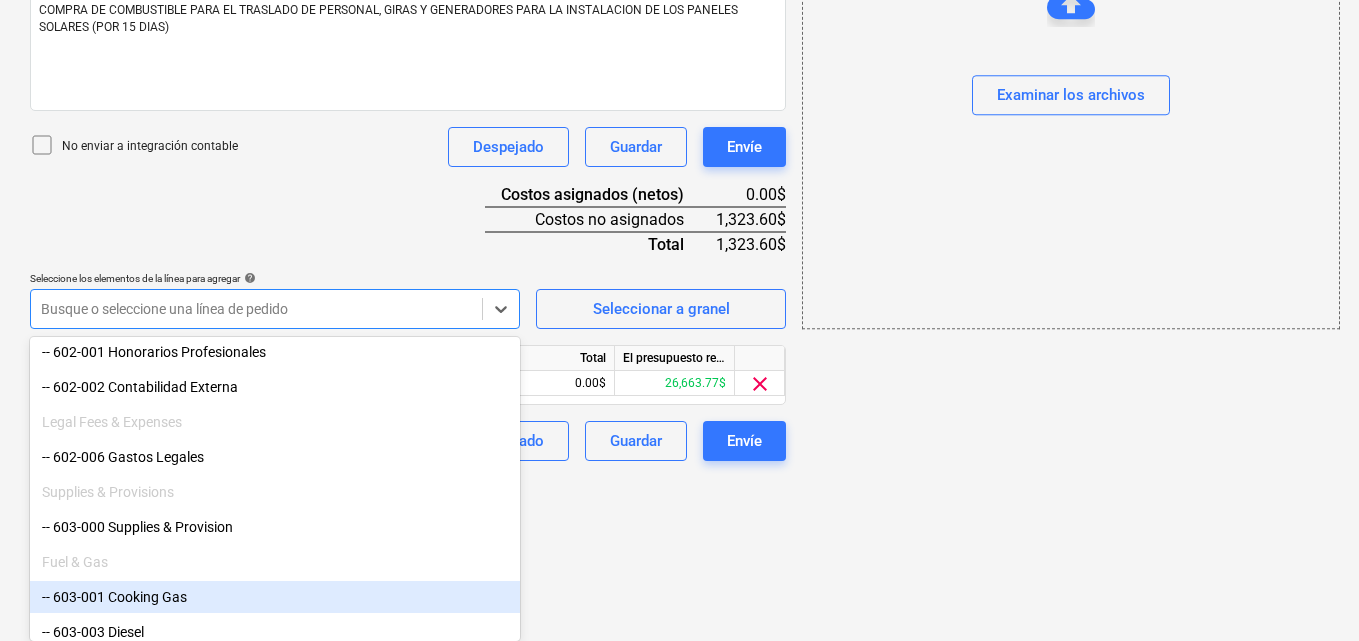 scroll, scrollTop: 391, scrollLeft: 0, axis: vertical 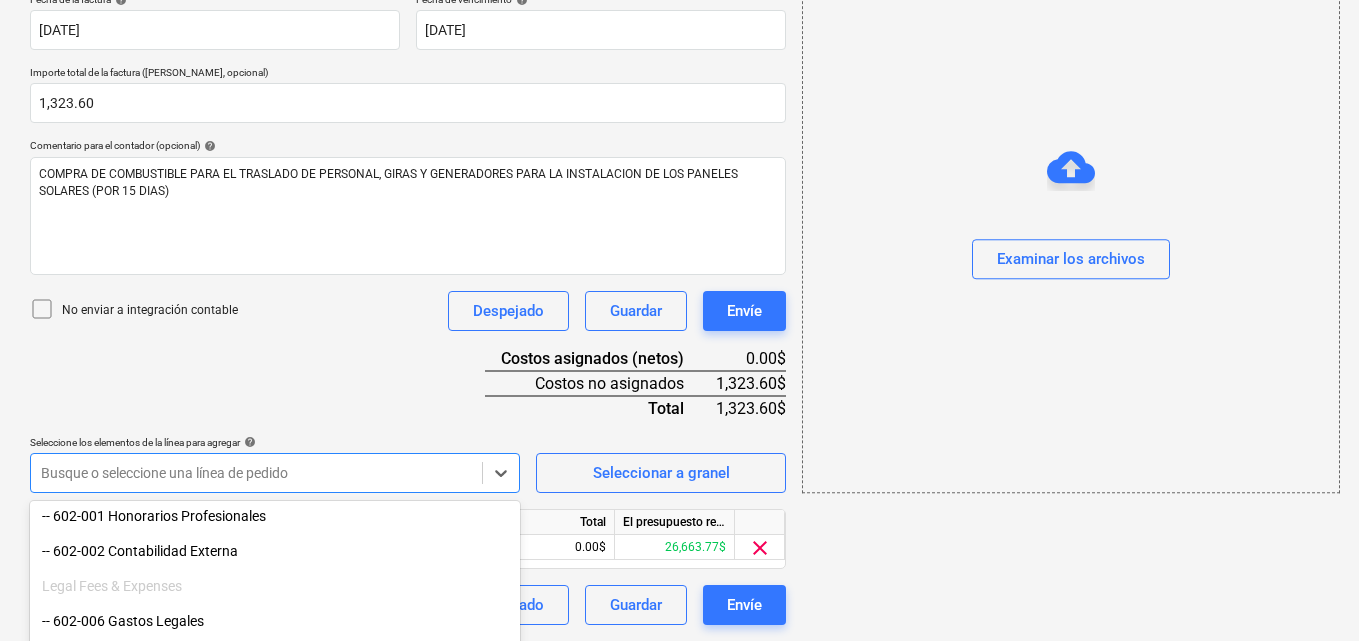 click on "Ventas Proyectos Contactos Compañía Bandeja de entrada 1 Aprobaciones format_size keyboard_arrow_down help search Busca en notifications 37 keyboard_arrow_down M. Chi keyboard_arrow_down PLAYA EL SOL  Presupuesto Contrato principal RFQs Subcontratos Reporte de progreso Ordenes de compra Costos 3 Ingreso Archivos 6 Más keyboard_arrow_down Crear un nuevo documento Selecciona la compañía TRANSPORTE CANTO S.A.   Añade una nueva compañía Seleccione el tipo de documento help Otros gastos (recibo, mano de obra, etc.) Nombre del documento help COMPRA DE COMBUSTIBLE PARA PES número de factura  (opcional) help 3789 Fecha de la factura help [DATE] [DATE] Press the down arrow key to interact with the calendar and
select a date. Press the question mark key to get the keyboard shortcuts for changing dates. Fecha de vencimiento help [DATE] [DATE] Importe total de la factura (coste neto, opcional) 1,323.60 Comentario para el contador (opcional) help No enviar a integración contable" at bounding box center [679, -71] 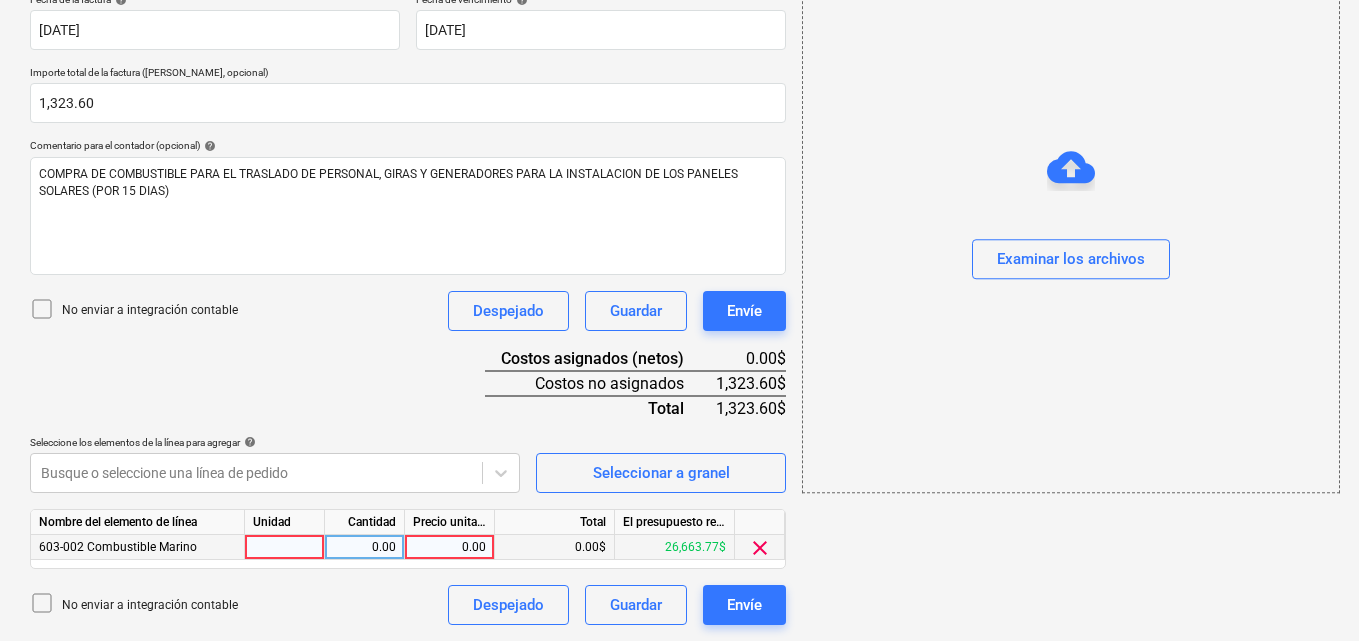 click at bounding box center [285, 547] 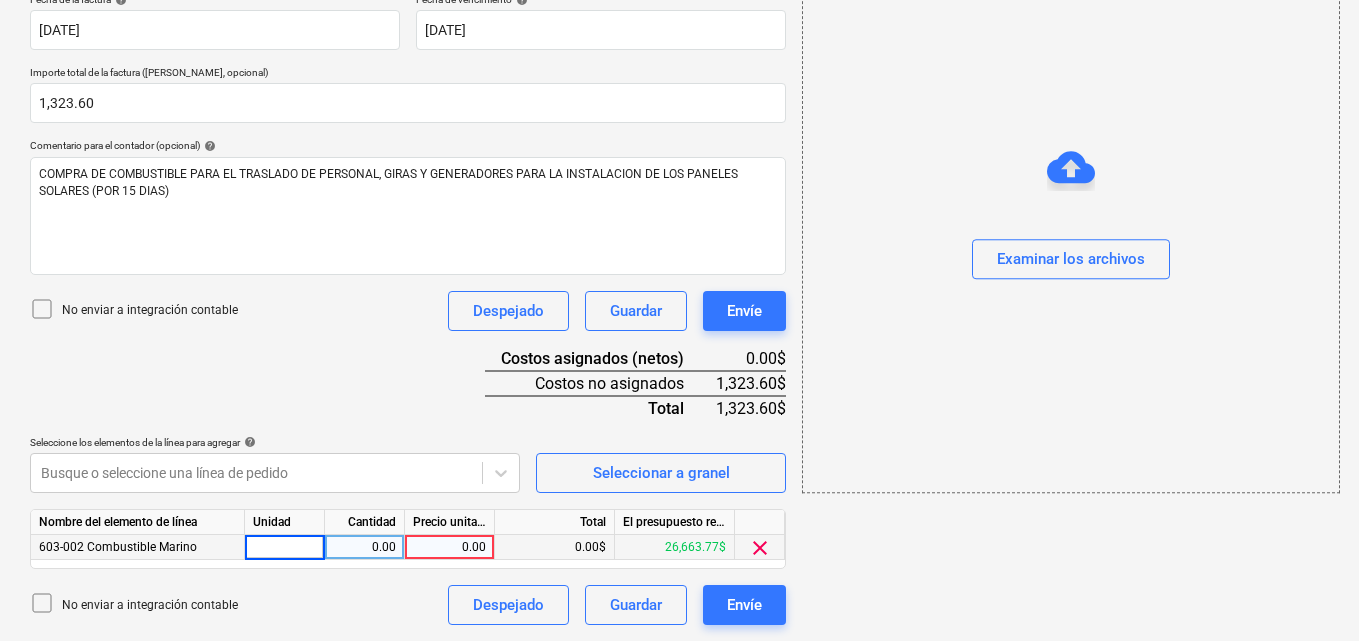 type on "1" 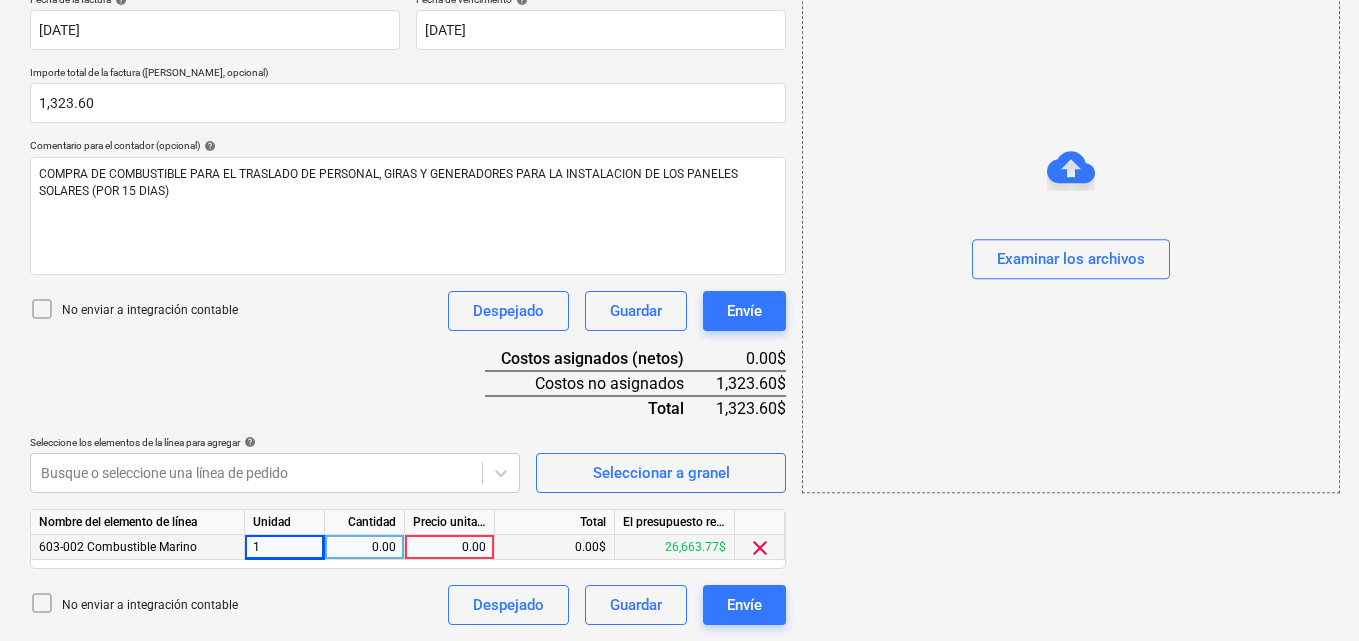 click on "0.00" at bounding box center (364, 547) 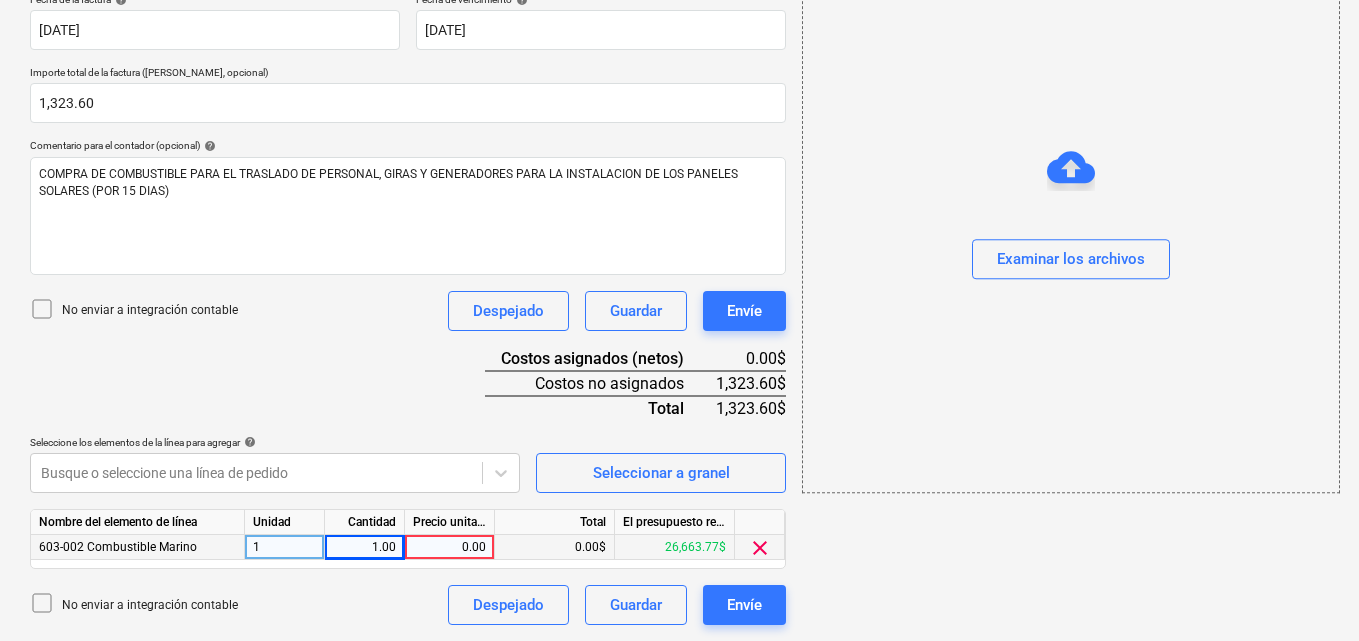 click on "0.00" at bounding box center (449, 547) 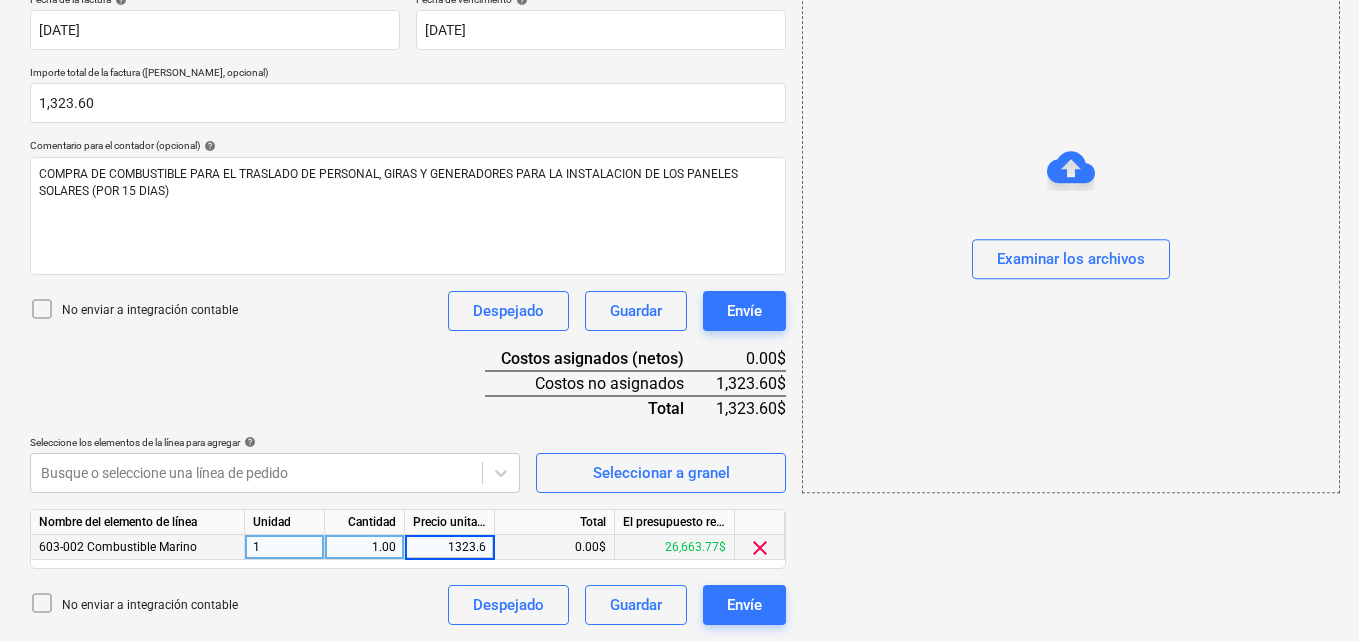 type on "1323.60" 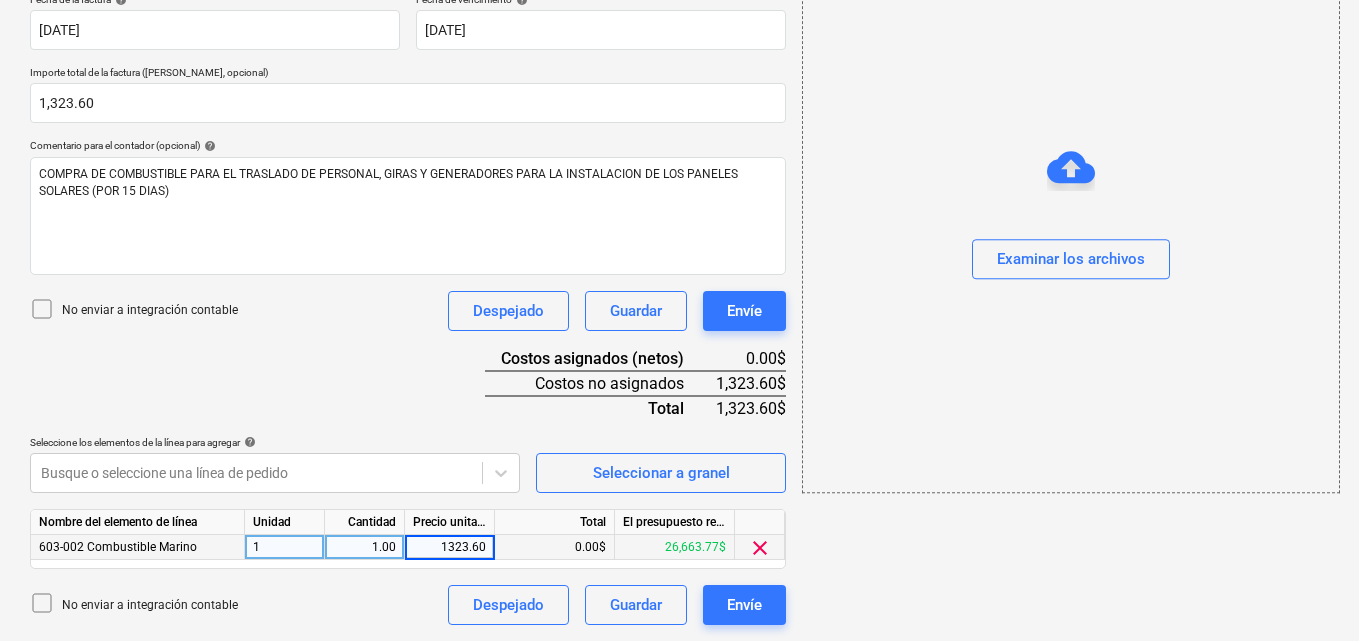 click on "add Examinar los archivos" at bounding box center (1070, 171) 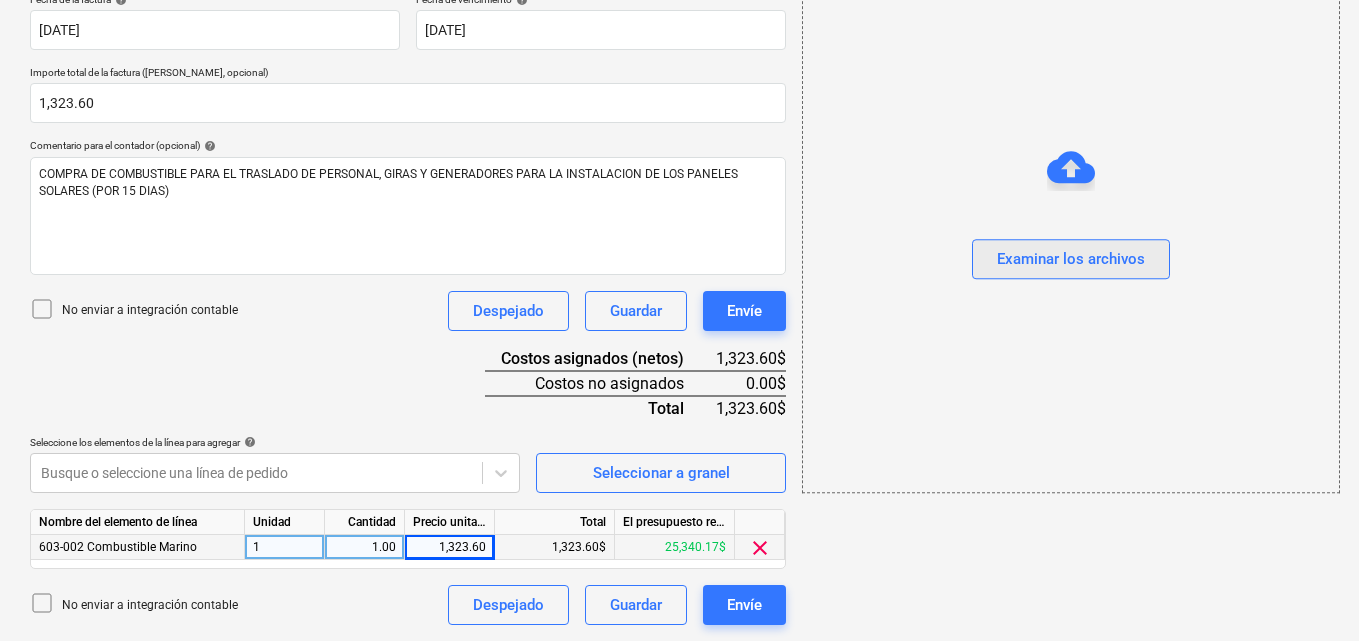 click on "Examinar los archivos" at bounding box center (1071, 260) 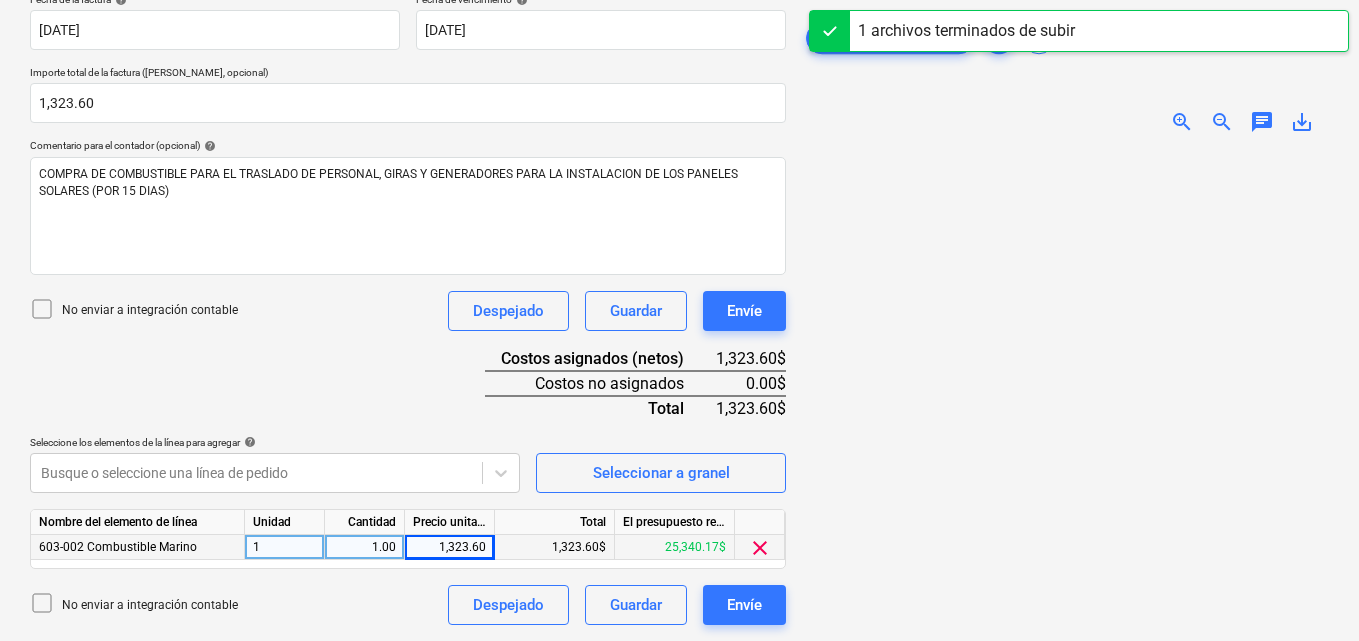 scroll, scrollTop: 391, scrollLeft: 0, axis: vertical 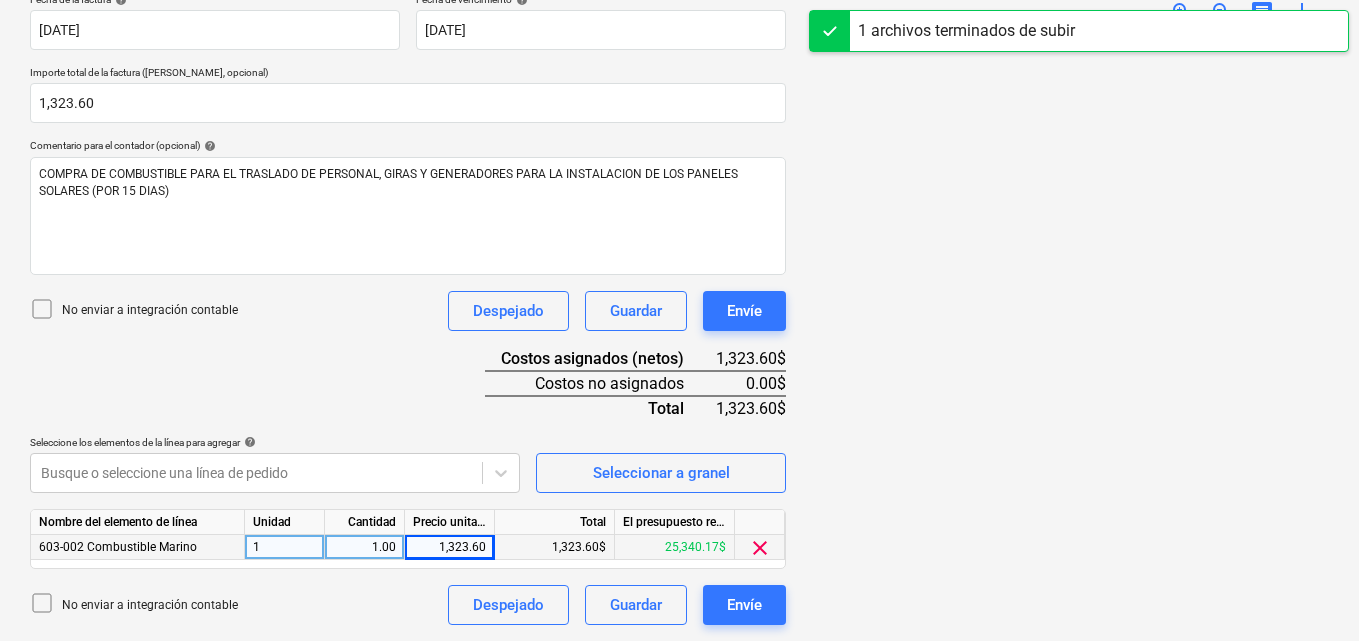 click at bounding box center (1070, 332) 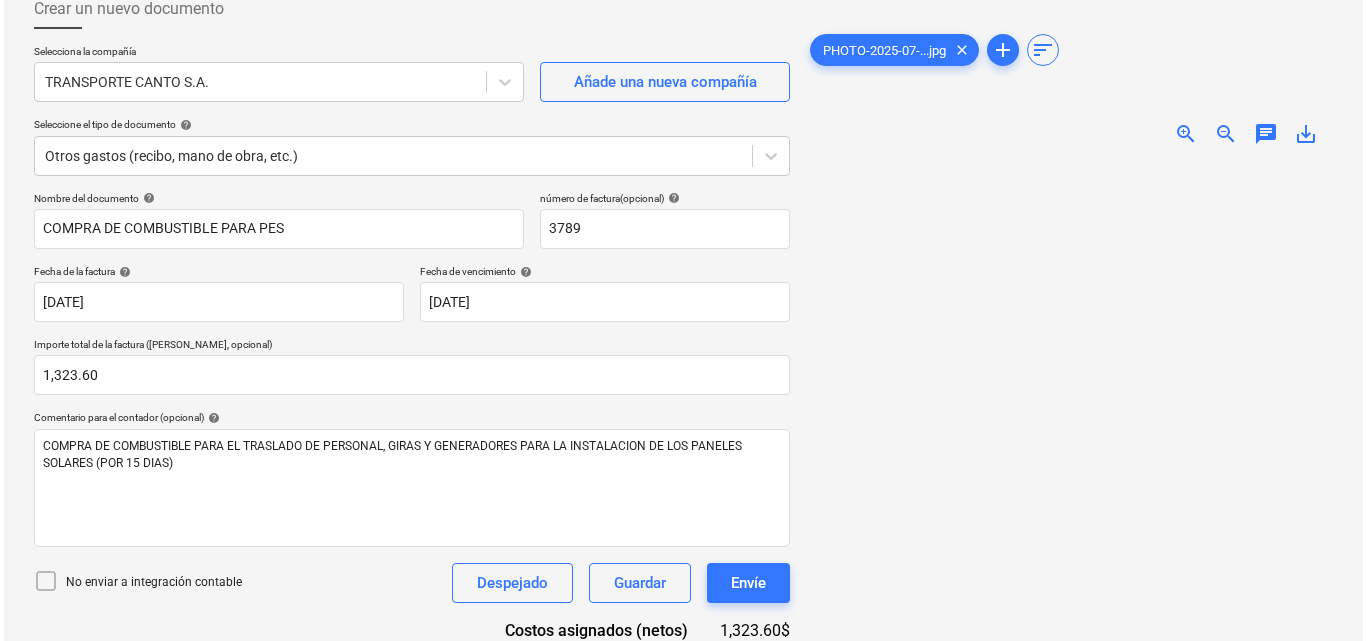 scroll, scrollTop: 91, scrollLeft: 0, axis: vertical 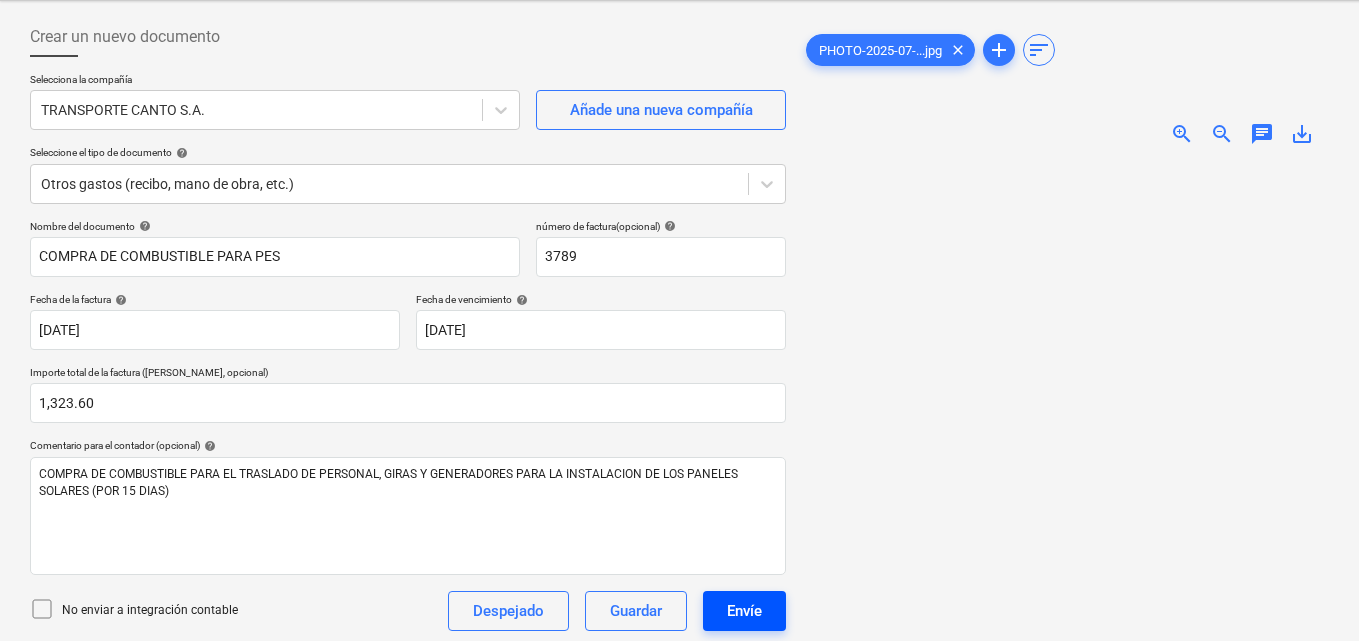 click on "Envíe" at bounding box center [744, 611] 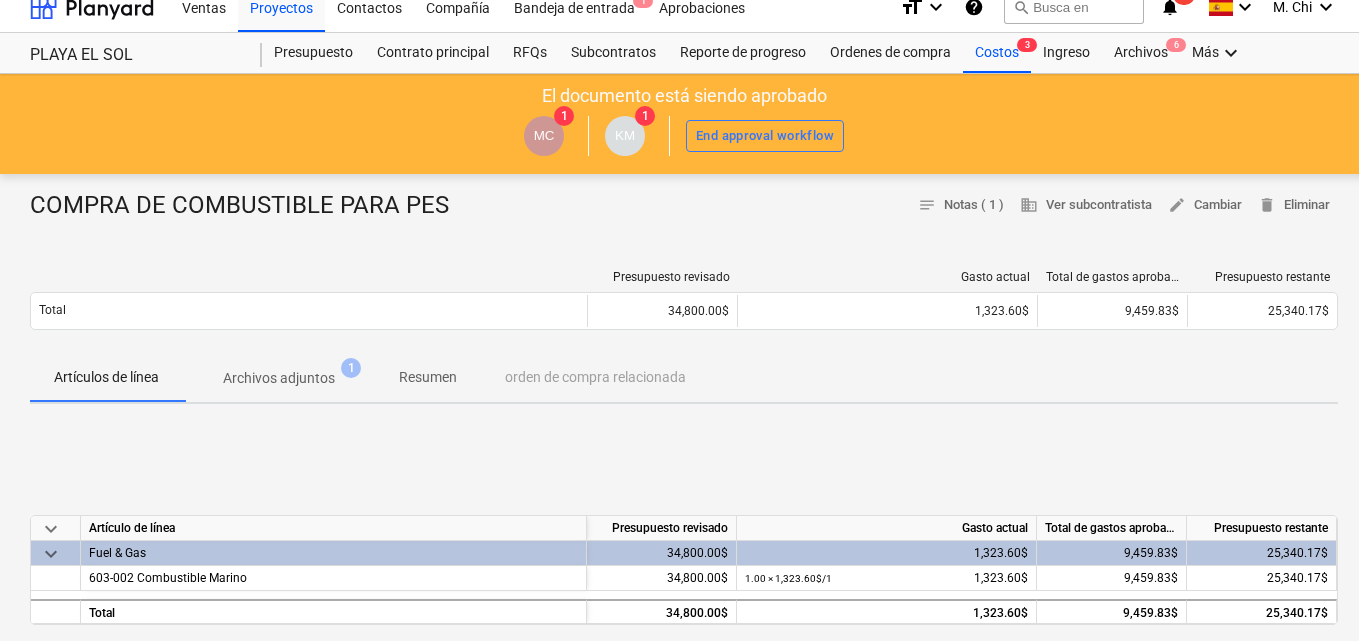 scroll, scrollTop: 0, scrollLeft: 0, axis: both 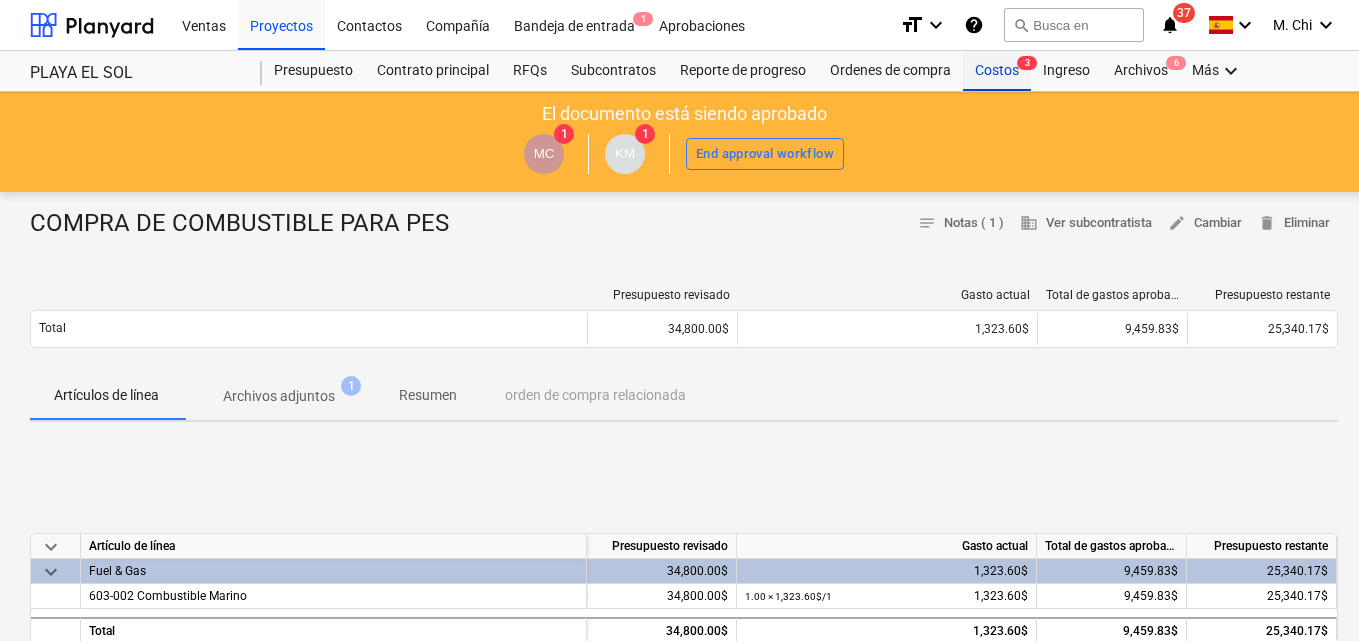 click on "Costos 3" at bounding box center [997, 71] 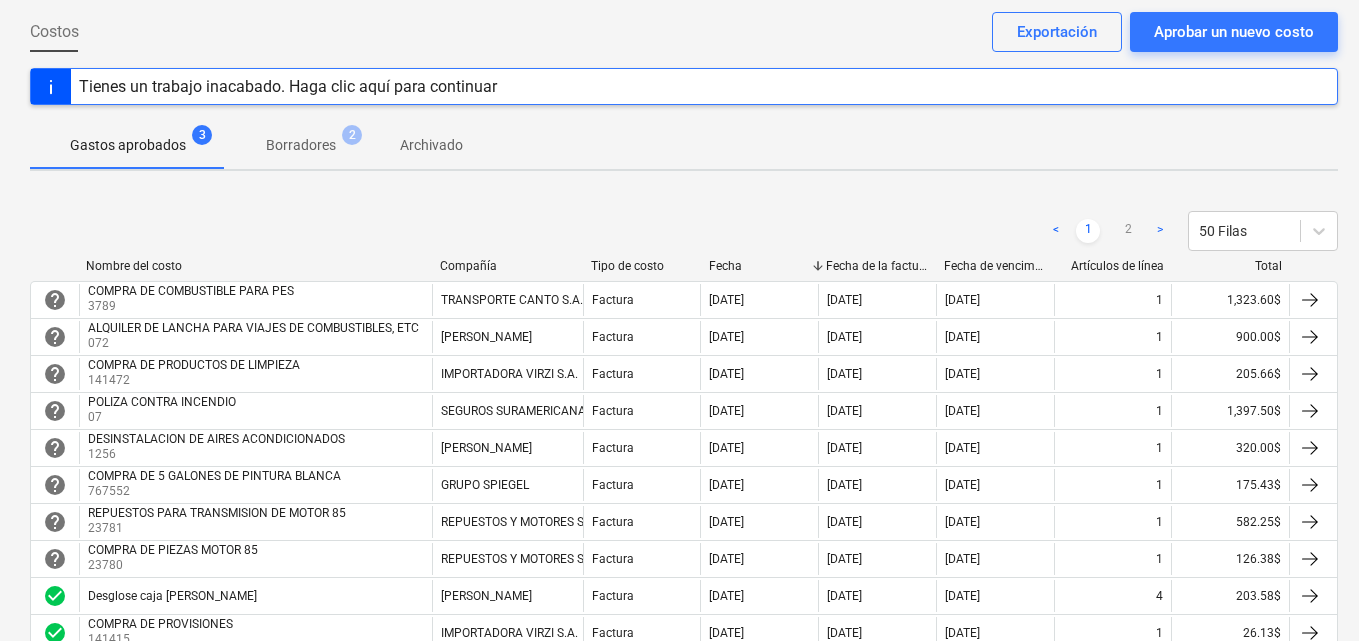 scroll, scrollTop: 0, scrollLeft: 0, axis: both 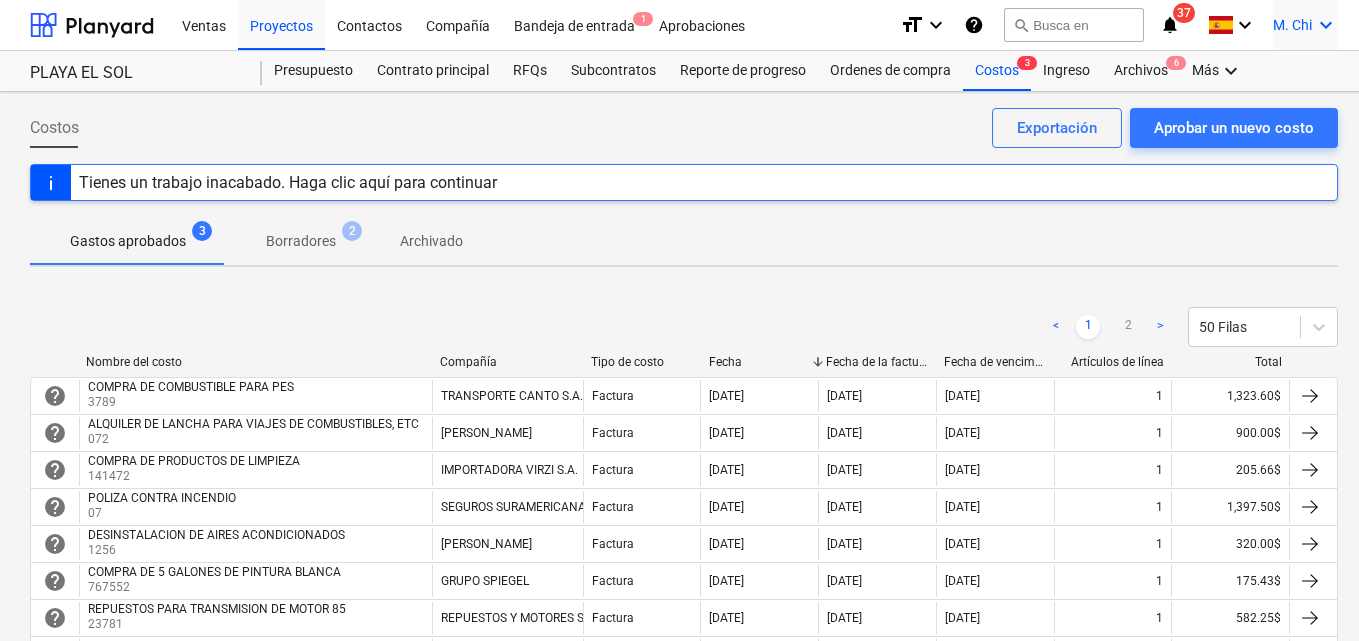 click on "keyboard_arrow_down" at bounding box center [1326, 25] 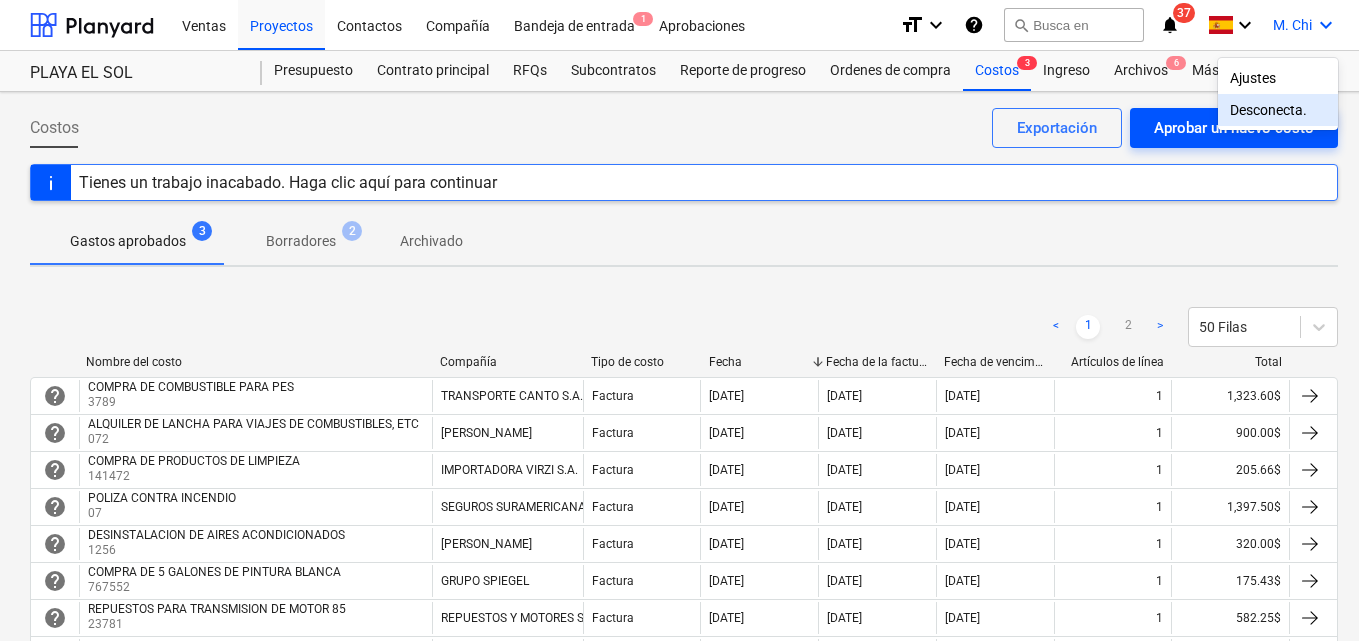 click on "Desconecta." at bounding box center (1278, 110) 